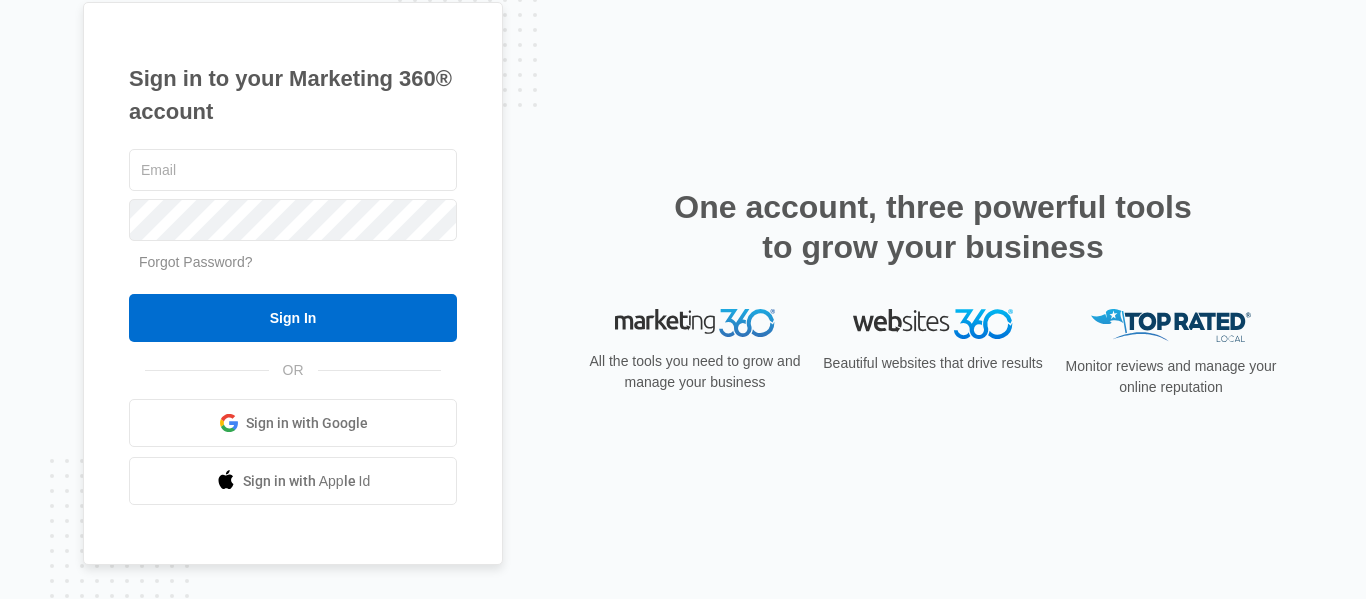 scroll, scrollTop: 0, scrollLeft: 0, axis: both 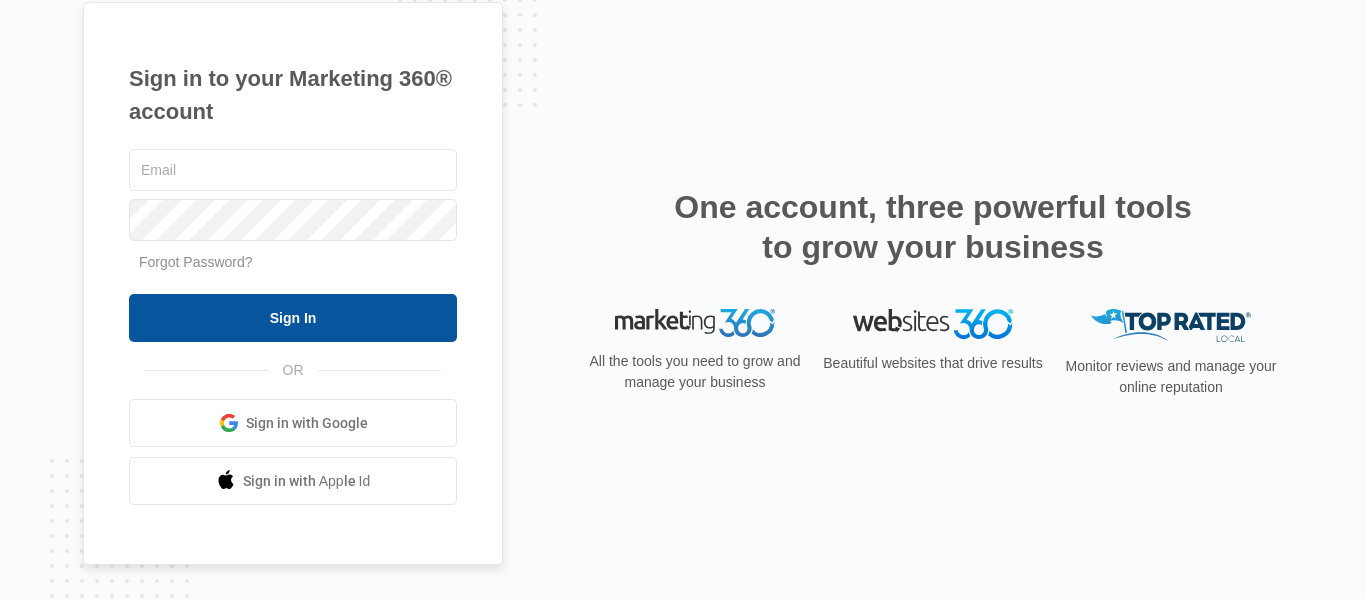 type on "[EMAIL]" 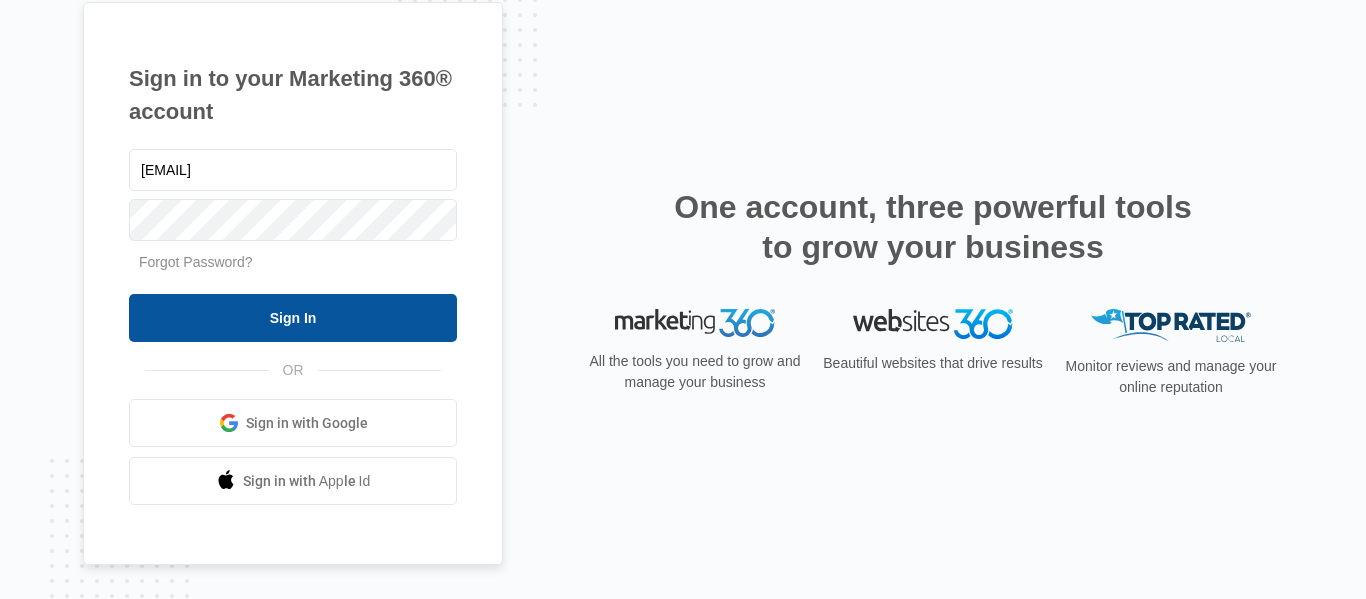 click on "Sign In" at bounding box center [293, 318] 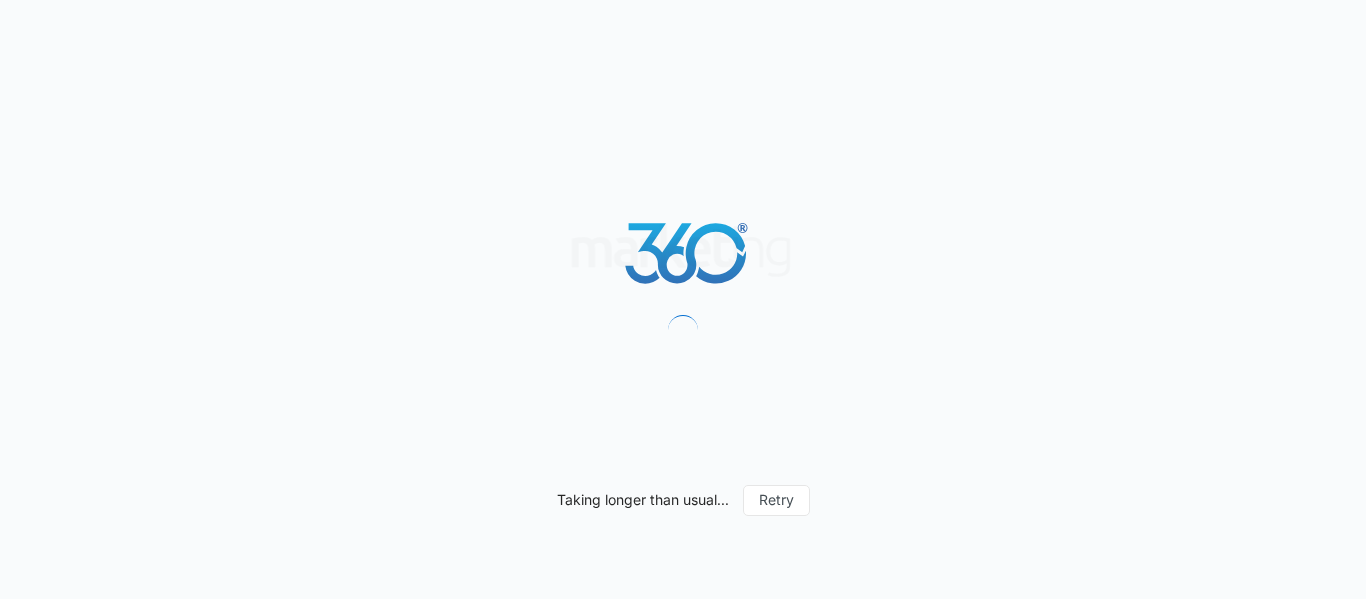 scroll, scrollTop: 0, scrollLeft: 0, axis: both 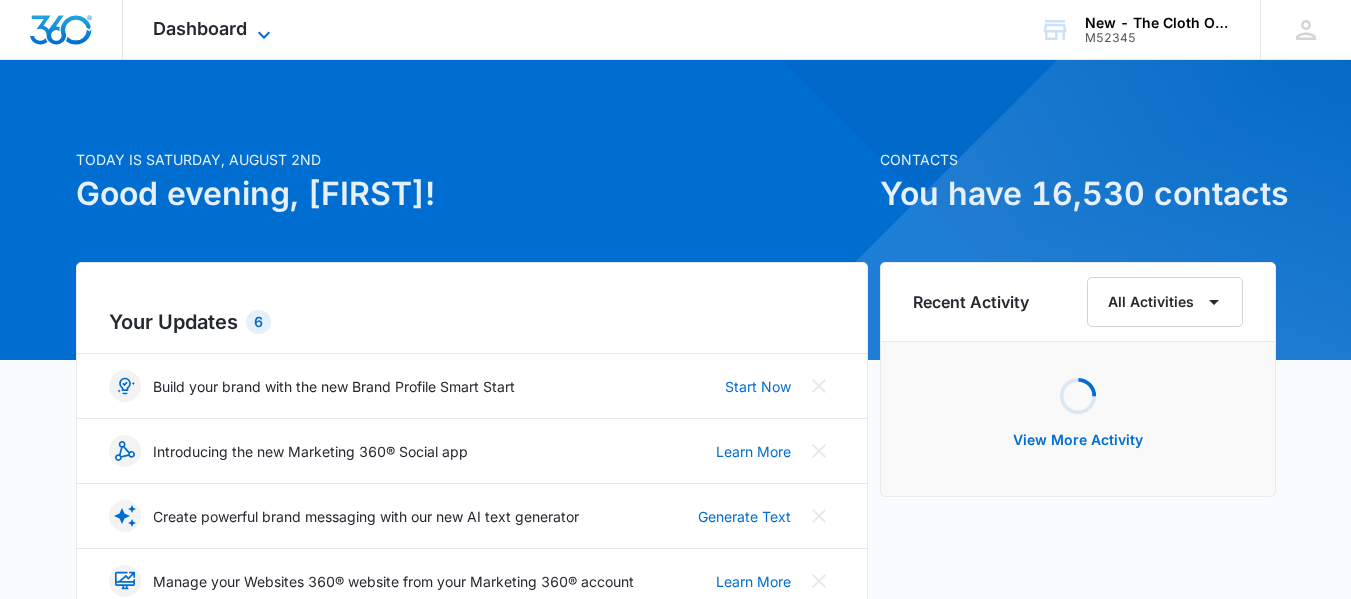 click on "Dashboard" at bounding box center (200, 28) 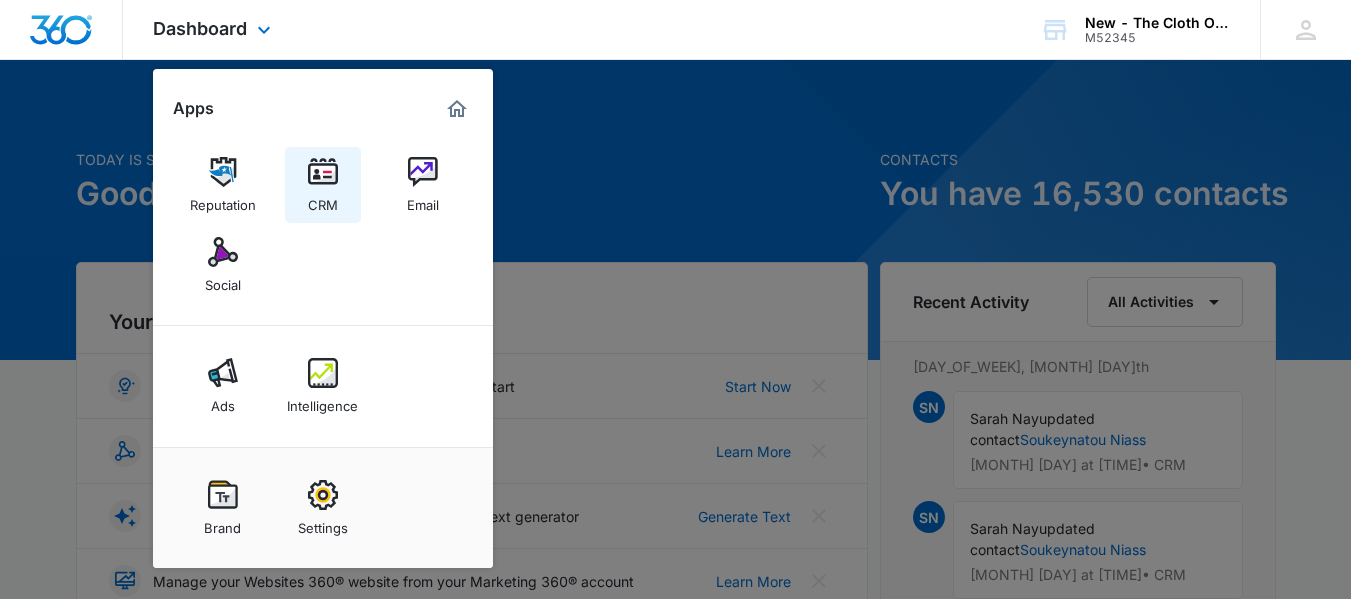 click on "CRM" at bounding box center [323, 200] 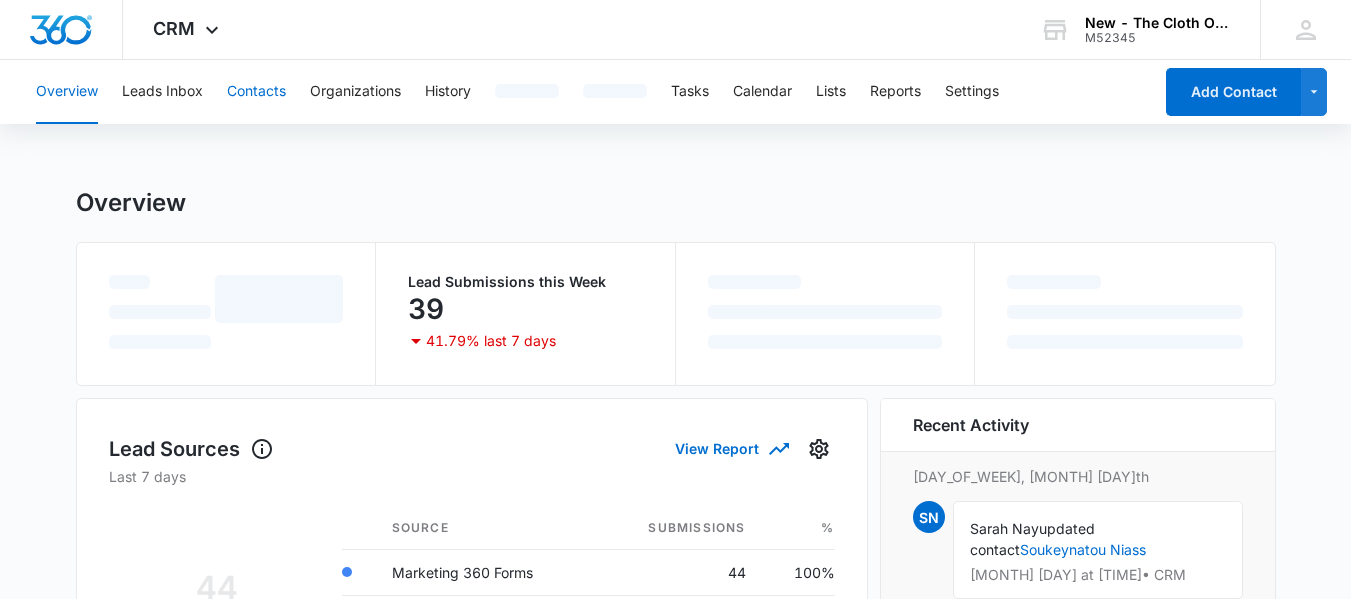 click on "Contacts" at bounding box center [256, 92] 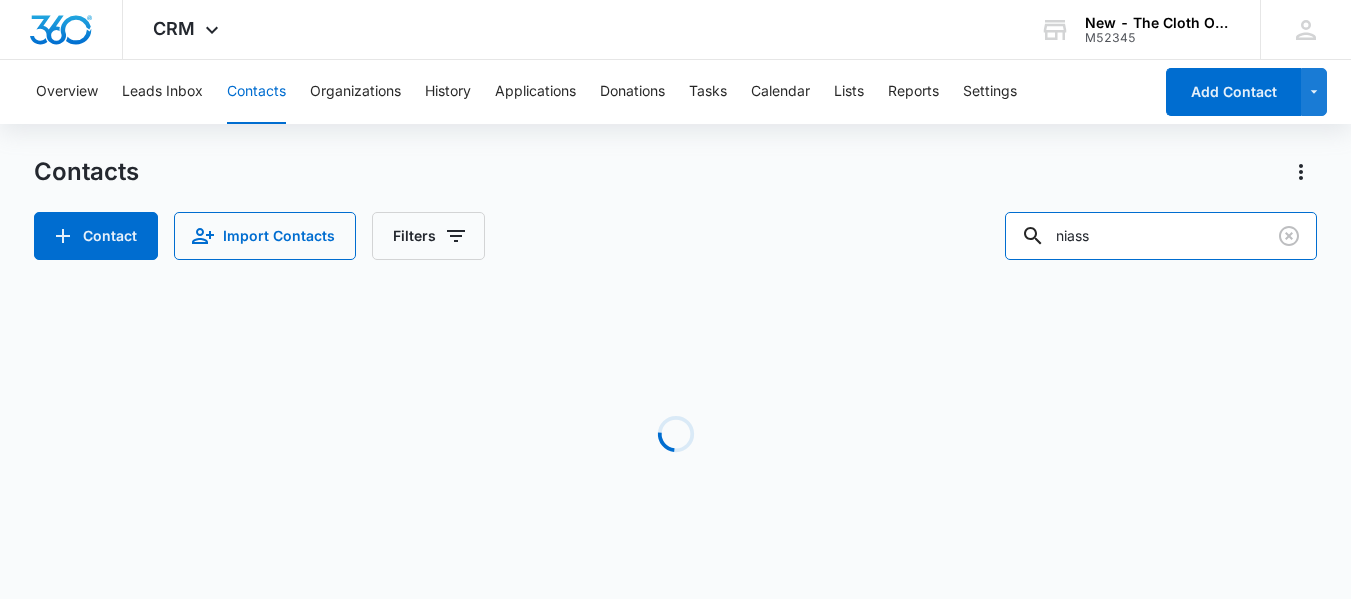 drag, startPoint x: 1154, startPoint y: 227, endPoint x: 934, endPoint y: 258, distance: 222.17336 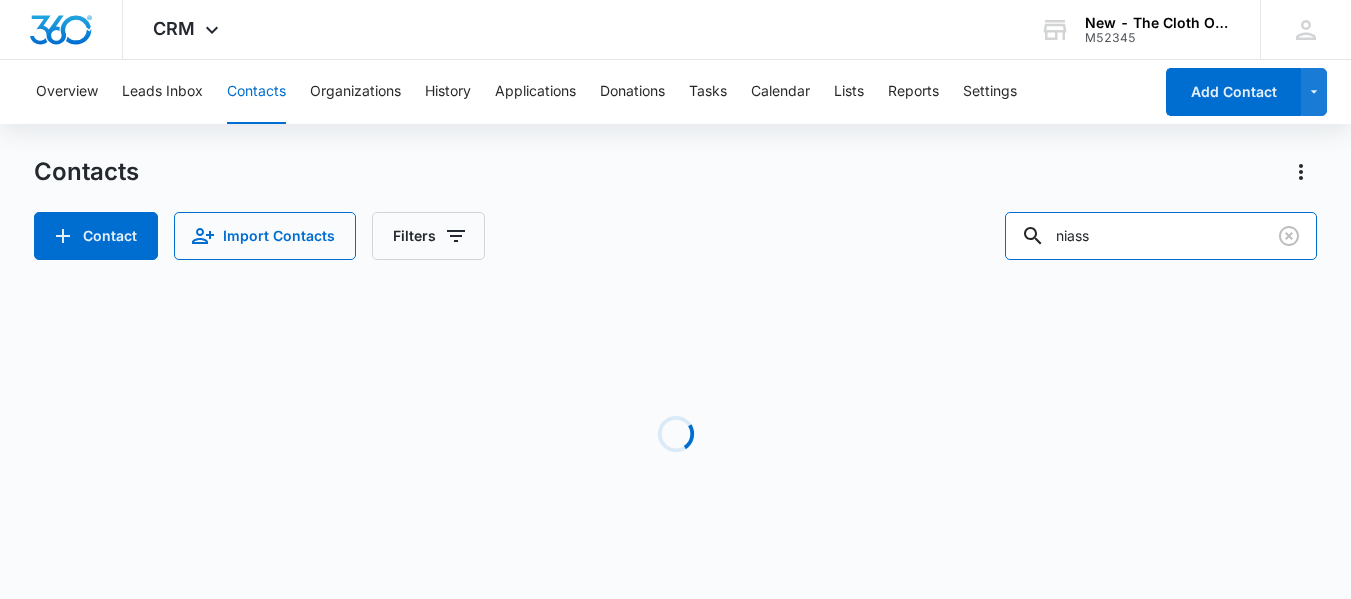 click on "Contact Import Contacts Filters niass" at bounding box center (675, 236) 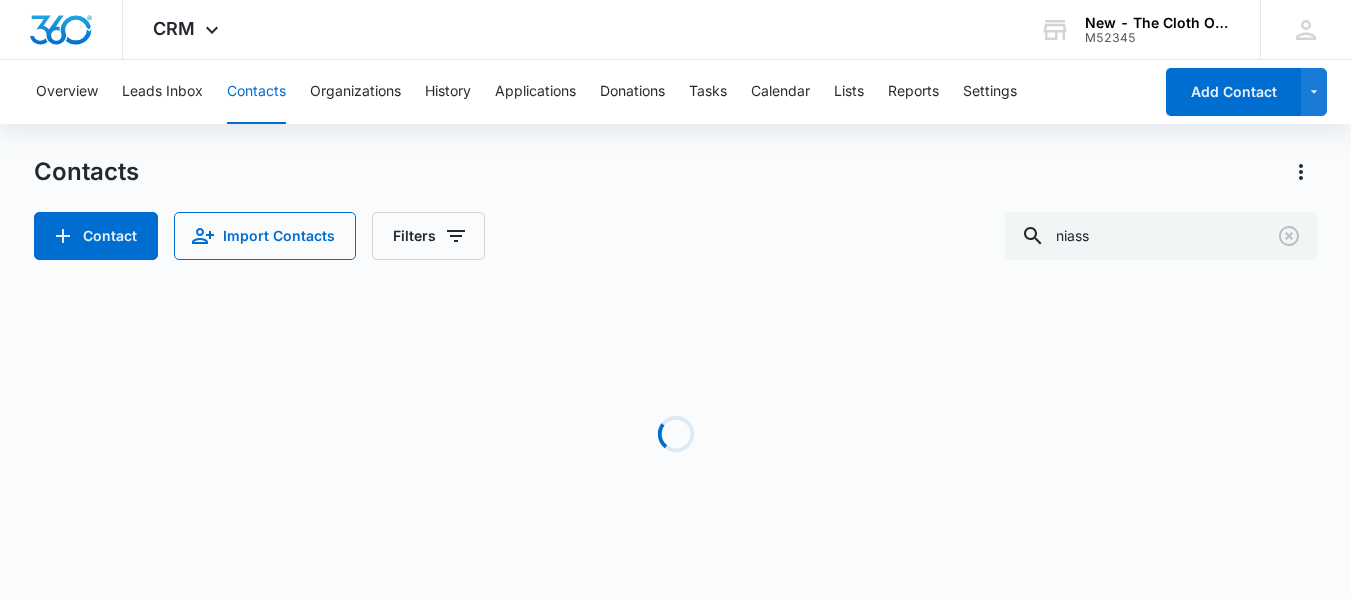click on "Contact Import Contacts Filters niass" at bounding box center [675, 236] 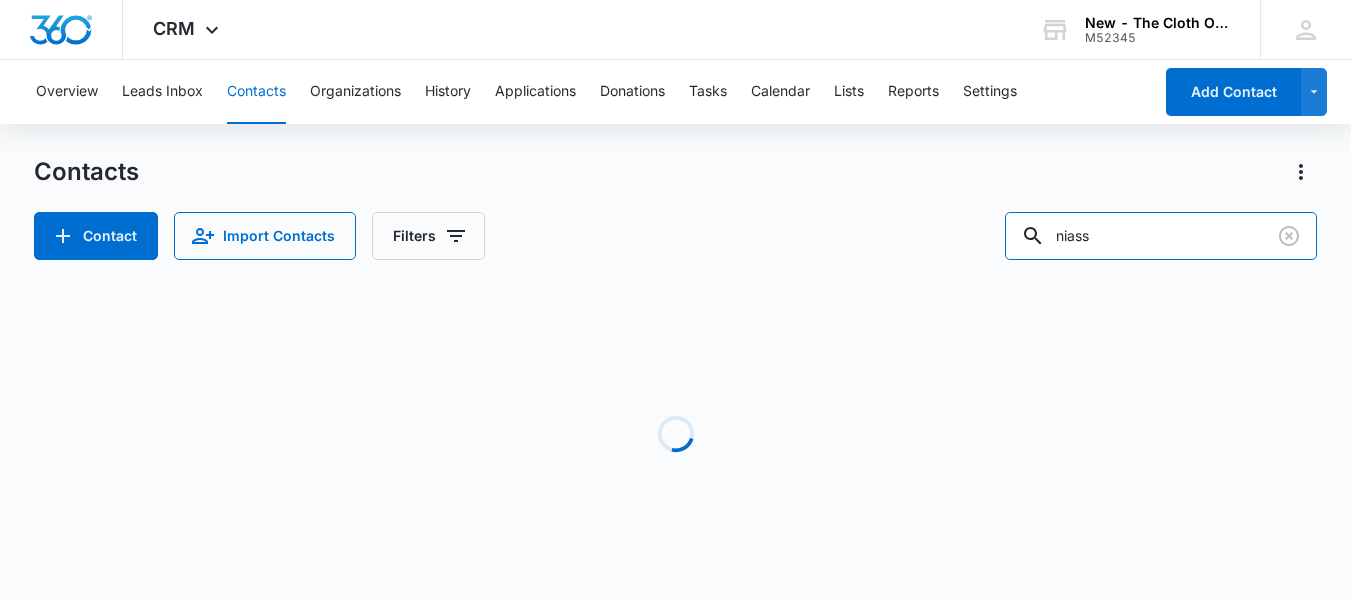 drag, startPoint x: 1157, startPoint y: 245, endPoint x: 949, endPoint y: 281, distance: 211.09239 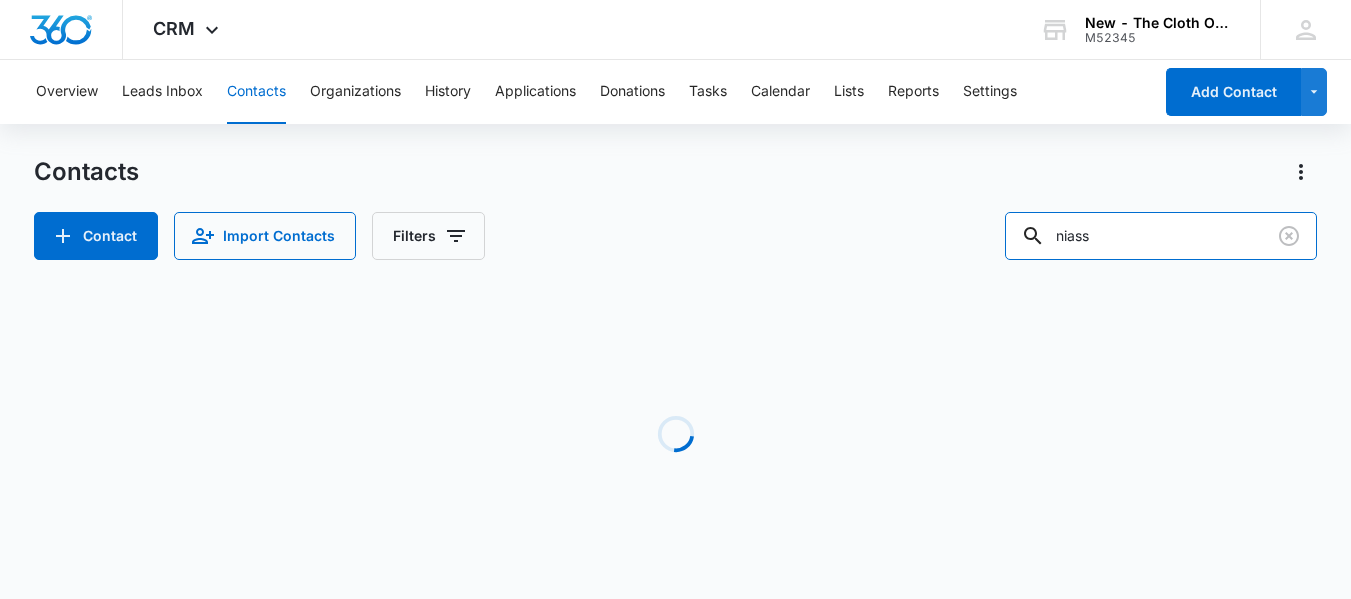 click on "Contacts Contact Import Contacts Filters niass Loading No Results" at bounding box center (675, 382) 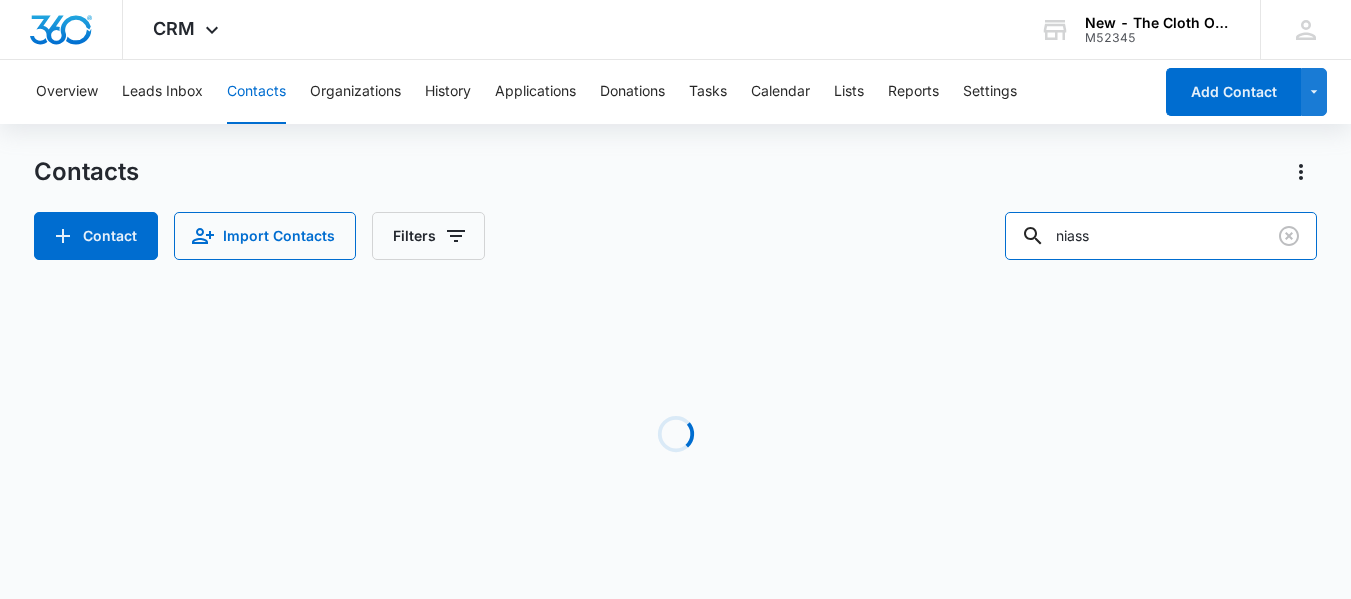 paste on "[FIRST] [LAST]" 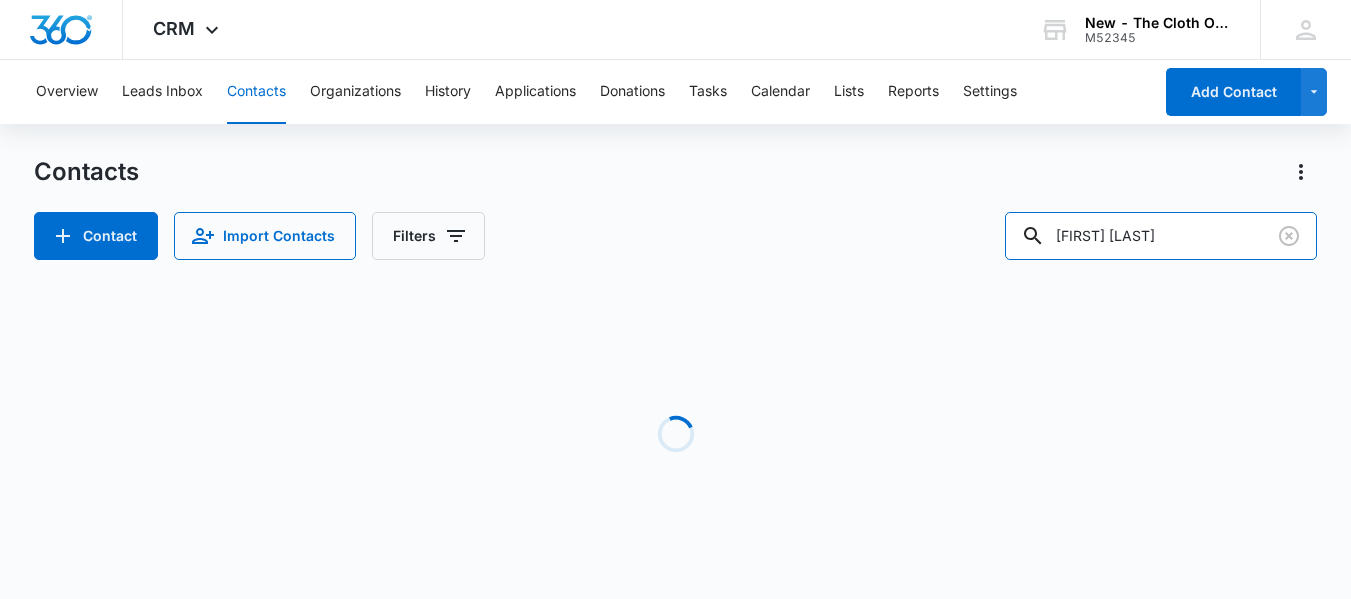 type on "[FIRST] [LAST]" 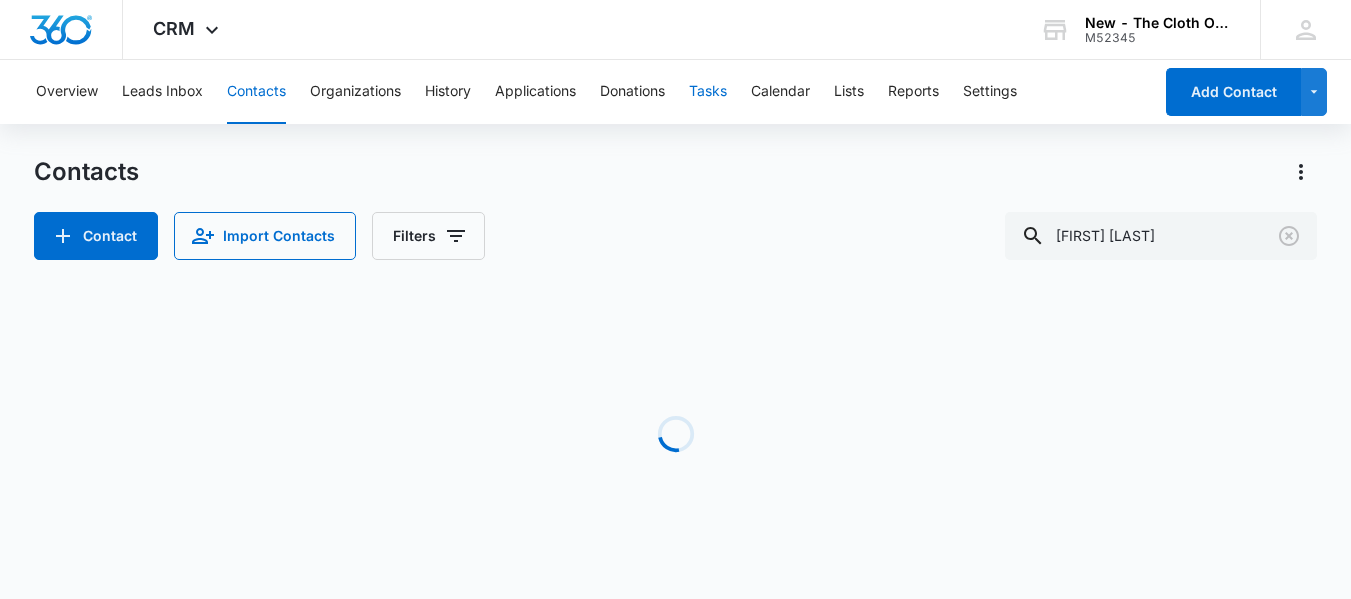click on "Tasks" at bounding box center [708, 92] 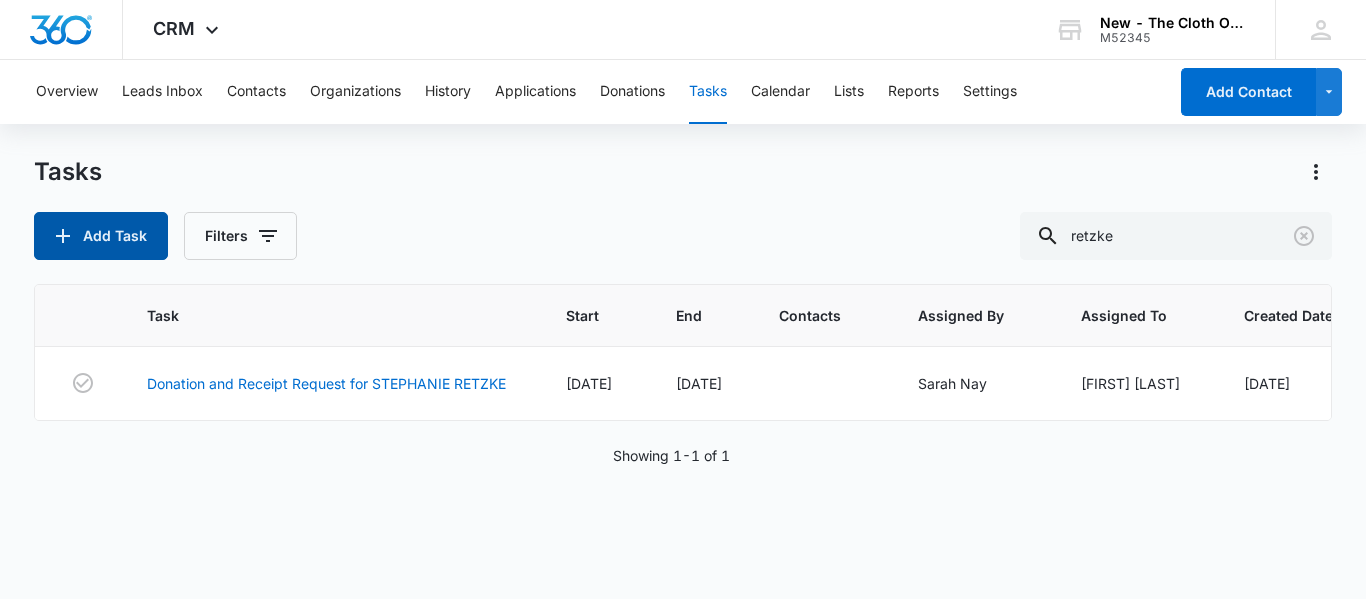 click on "Add Task" at bounding box center (101, 236) 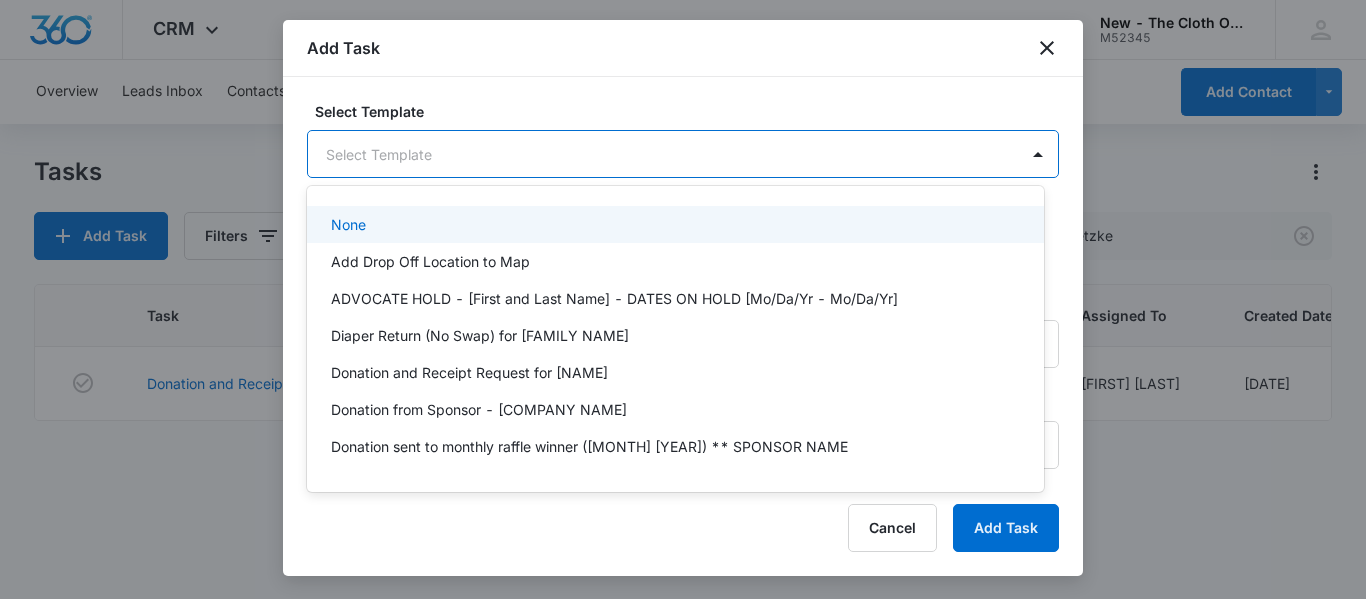 click on "CRM Apps Reputation CRM Email Social Ads Intelligence Brand Settings New - The Cloth Option M52345 Your Accounts View All SN Sarah Nay sarah.tn@theclothoption.org My Profile Notifications Support Logout Terms & Conditions   •   Privacy Policy Overview Leads Inbox Contacts Organizations History Applications Donations Tasks Calendar Lists Reports Settings Add Contact Tasks Add Task Filters retzke Task Start End Contacts Assigned By Assigned To Created Date Donation and Receipt Request for STEPHANIE RETZKE [DATE] [DATE] Sarah Nay Faye Laherty [DATE] Showing   1-1   of   1 New - The Cloth Option - CRM Tasks - Marketing 360®
Add Task Select Template 23 results available. Use Up and Down to choose options, press Enter to select the currently focused option, press Escape to exit the menu, press Tab to select the option and exit the menu. Select Template Create Task Templates in  Settings Flag this task as urgent Contact Contact Summary/Title * Details URL/Link Link to Donations Color Tag   * *" at bounding box center [683, 299] 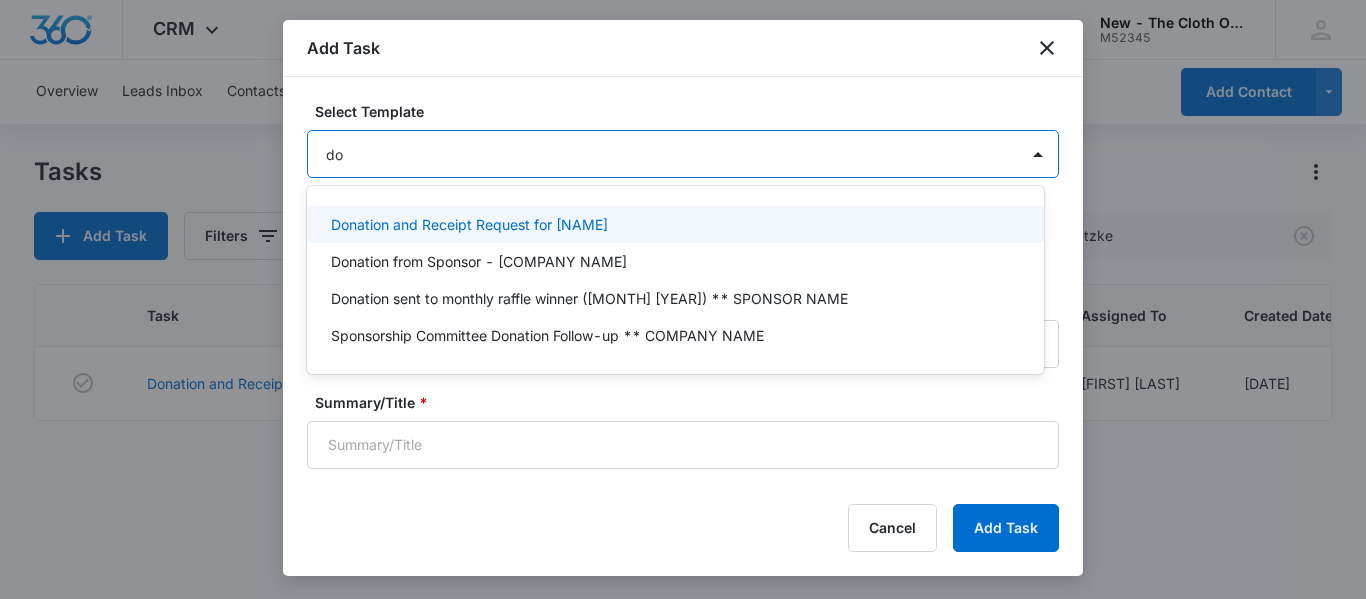 type on "don" 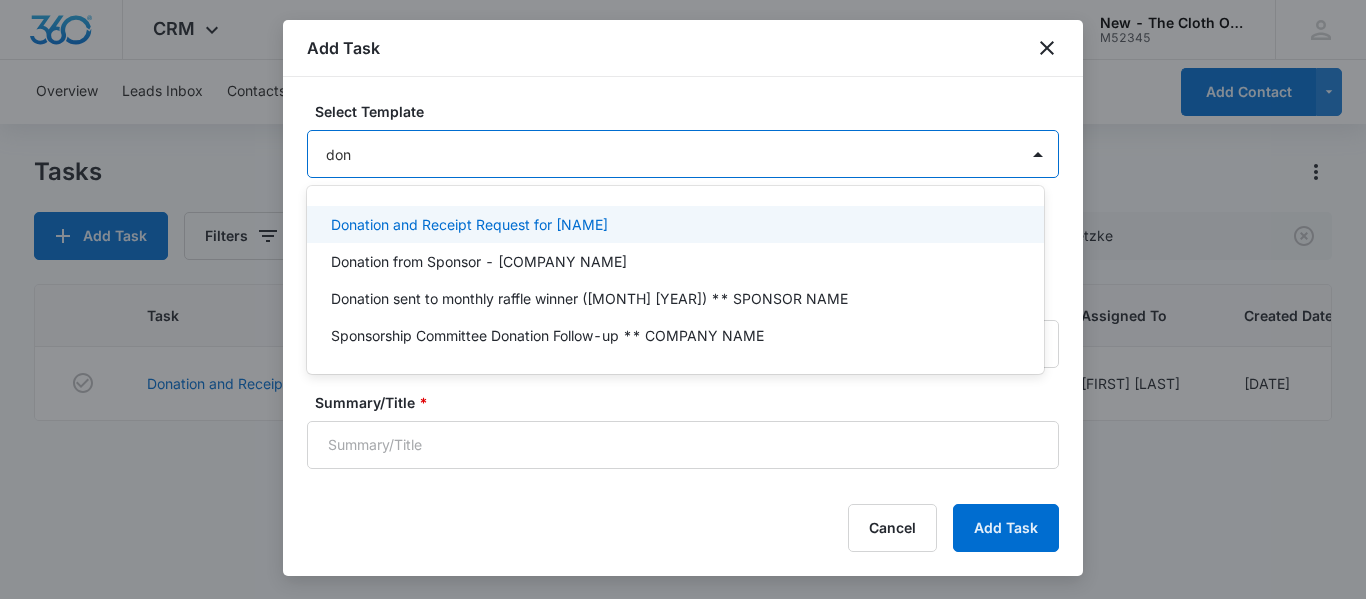 click on "Donation and Receipt Request for [NAME]" at bounding box center [469, 224] 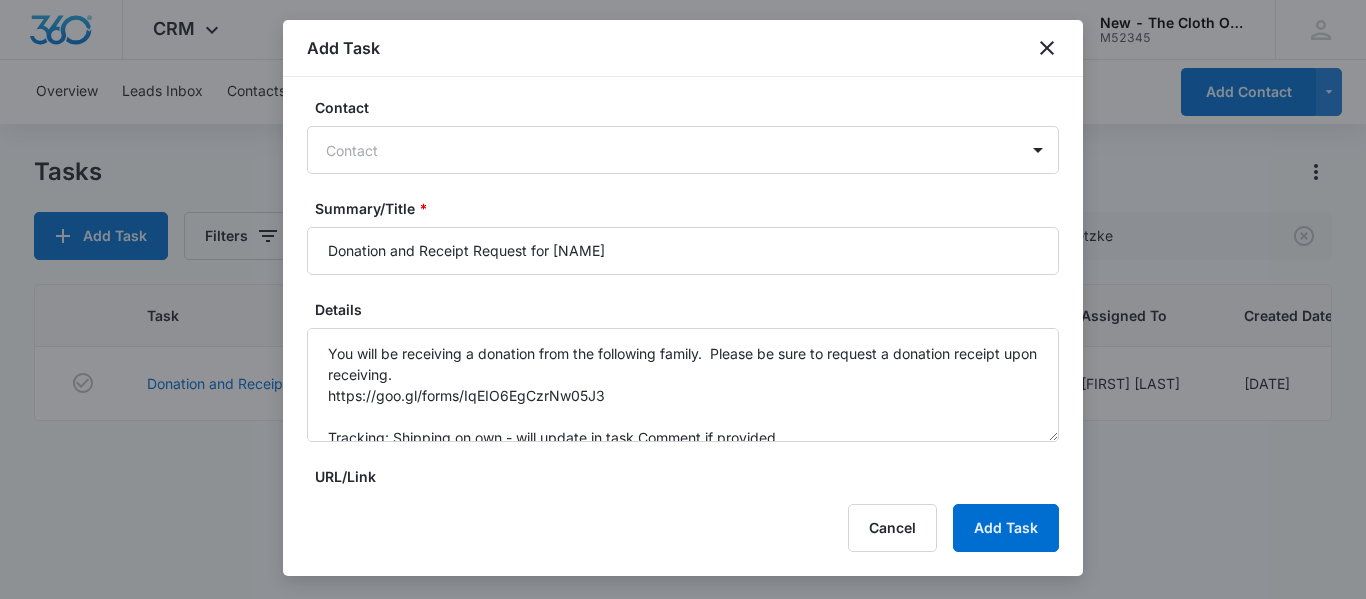 scroll, scrollTop: 203, scrollLeft: 0, axis: vertical 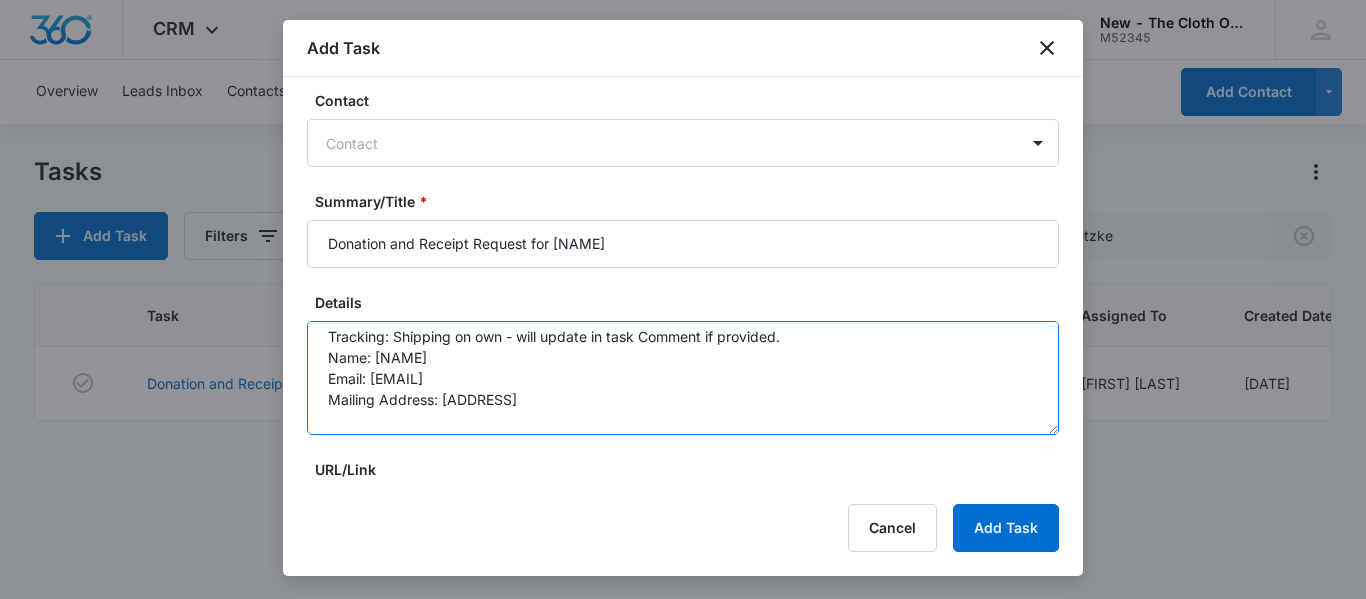 click on "You will be receiving a donation from the following family.  Please be sure to request a donation receipt upon receiving.
https://goo.gl/forms/IqEIO6EgCzrNw05J3
Tracking: Shipping on own - will update in task Comment if provided.
Name: [NAME]
Email: [EMAIL]
Mailing Address: [ADDRESS]
**We ask that you add email and mailing address (if available) into the donation receipt request just in case it is needed**
Addtl info provided by donor that may be helpful to advocate:" at bounding box center (683, 378) 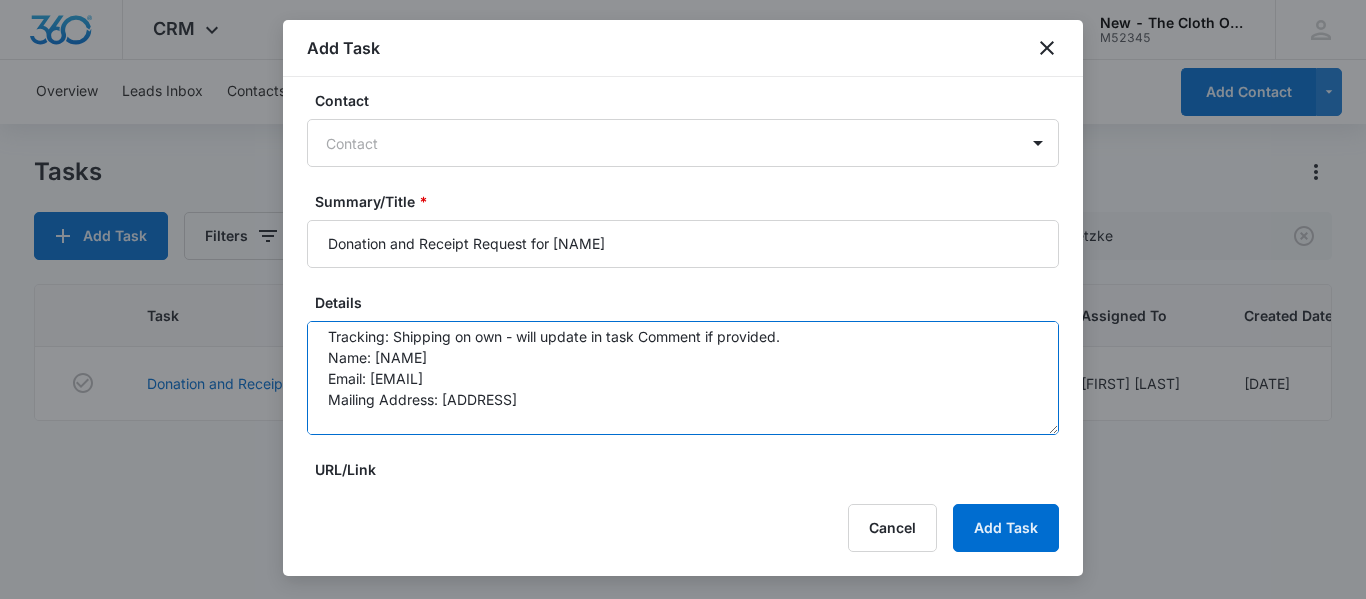 paste on "[FIRST] [LAST]" 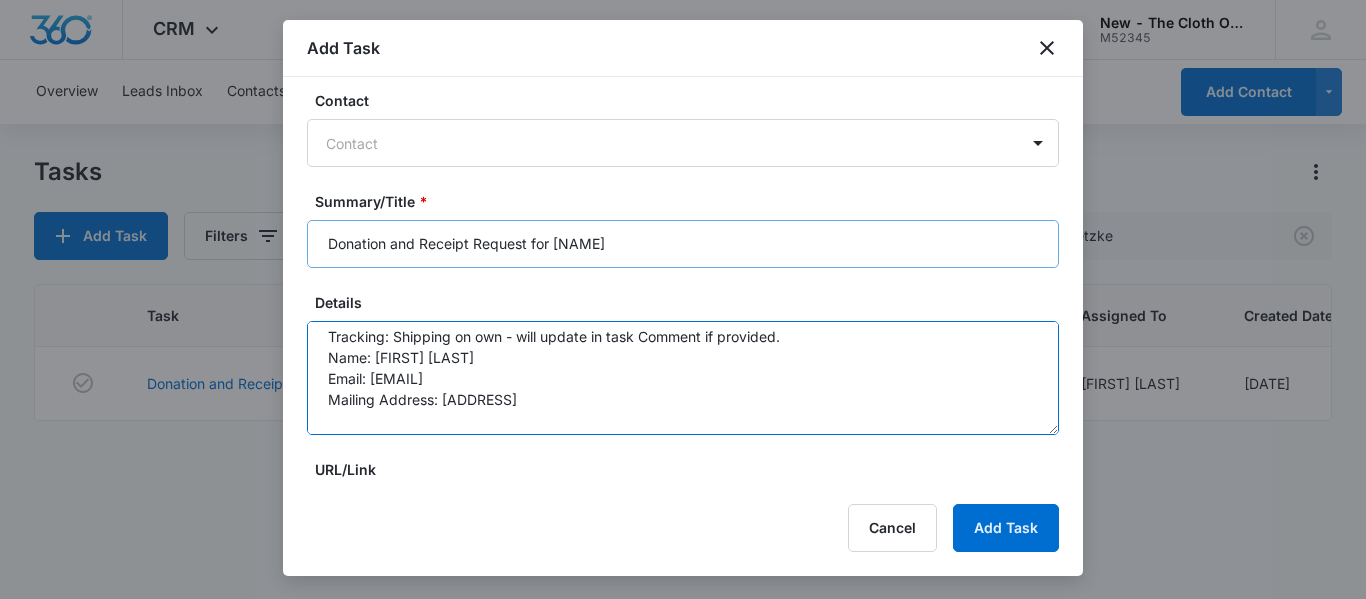 type on "You will be receiving a donation from the following family.  Please be sure to request a donation receipt upon receiving.
https://goo.gl/forms/IqEIO6EgCzrNw05J3
Tracking: Shipping on own - will update in task Comment if provided.
Name: [FIRST] [LAST]
Email: [EMAIL]
Mailing Address: [ADDRESS]
**We ask that you add email and mailing address (if available) into the donation receipt request just in case it is needed**
Addtl info provided by donor that may be helpful to advocate:" 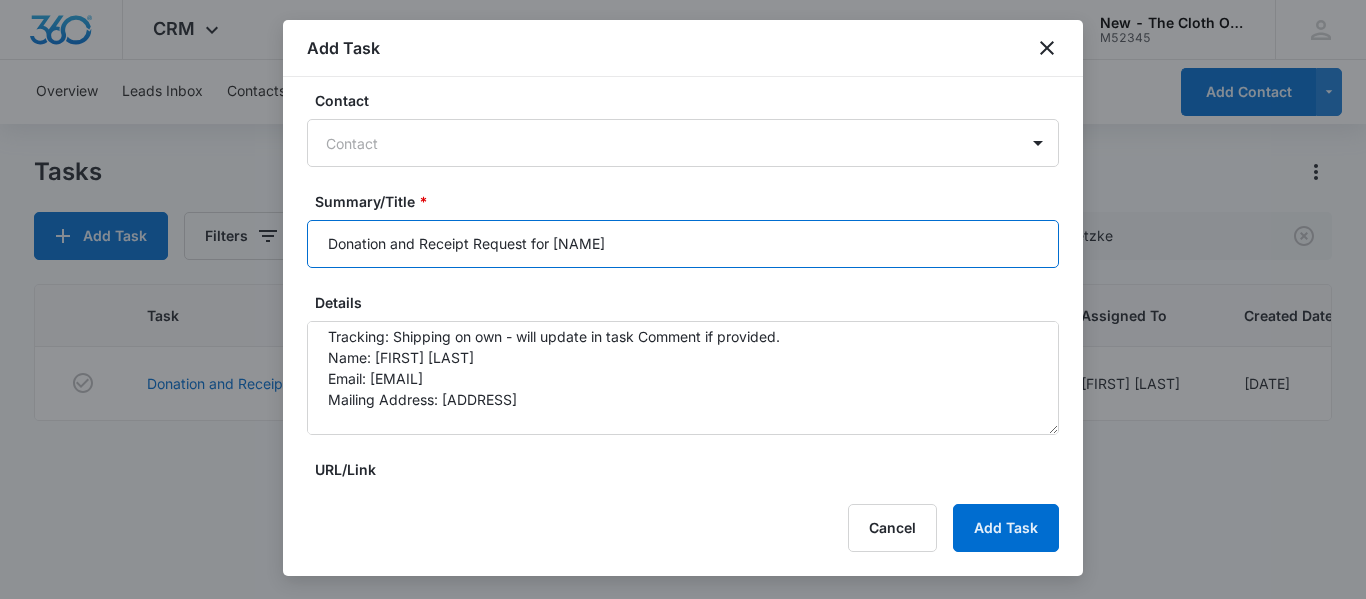click on "Donation and Receipt Request for [NAME]" at bounding box center (683, 244) 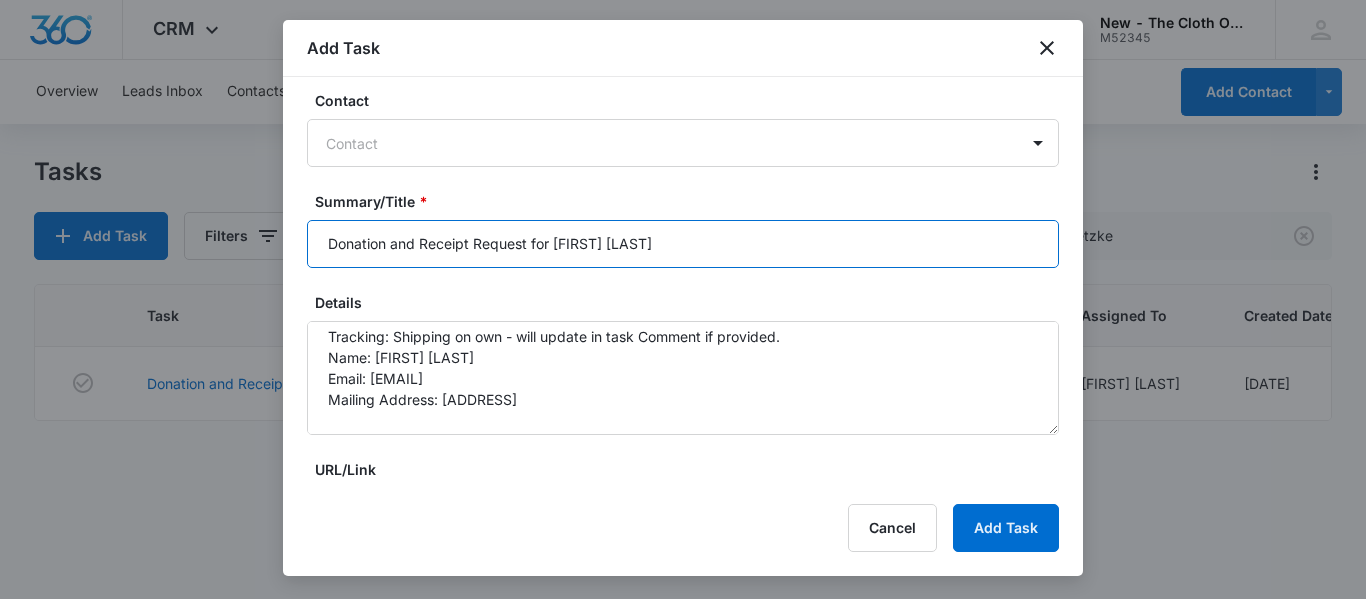 type on "Donation and Receipt Request for [FIRST] [LAST]" 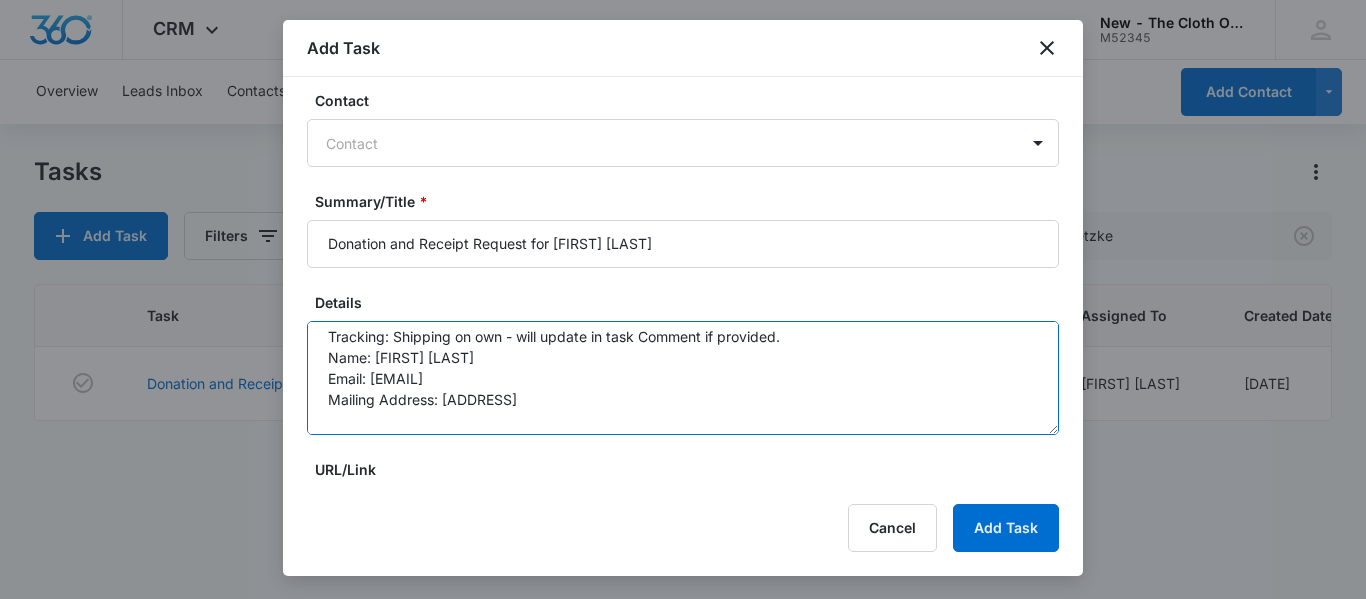click on "You will be receiving a donation from the following family.  Please be sure to request a donation receipt upon receiving.
https://goo.gl/forms/IqEIO6EgCzrNw05J3
Tracking: Shipping on own - will update in task Comment if provided.
Name: [FIRST] [LAST]
Email: [EMAIL]
Mailing Address: [ADDRESS]
**We ask that you add email and mailing address (if available) into the donation receipt request just in case it is needed**
Addtl info provided by donor that may be helpful to advocate:" at bounding box center (683, 378) 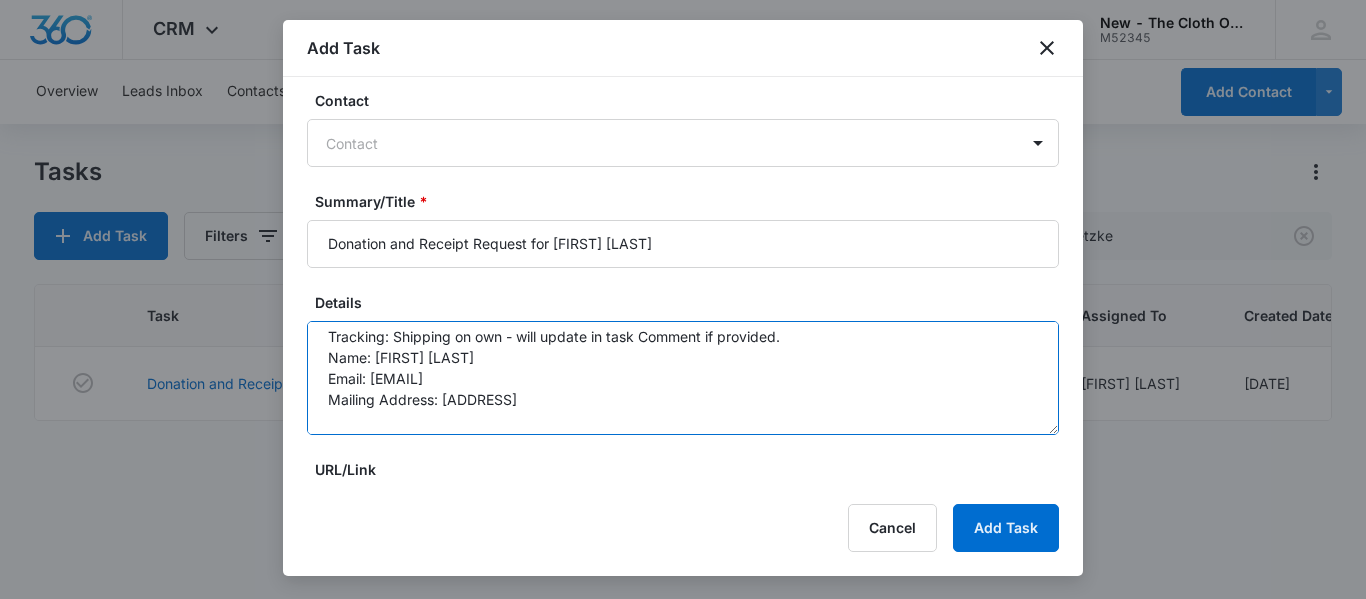 paste on "[EMAIL]" 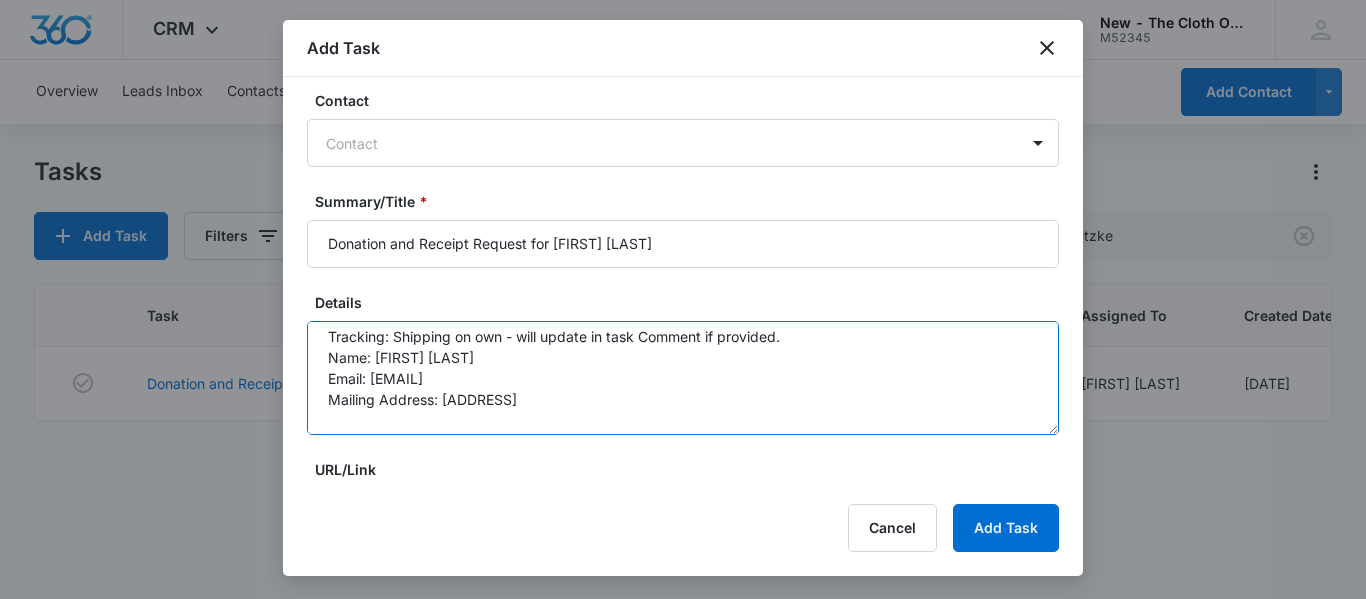 click on "You will be receiving a donation from the following family.  Please be sure to request a donation receipt upon receiving.
https://goo.gl/forms/IqEIO6EgCzrNw05J3
Tracking: Shipping on own - will update in task Comment if provided.
Name: [FIRST] [LAST]
Email: [EMAIL]
Mailing Address: [ADDRESS]
**We ask that you add email and mailing address (if available) into the donation receipt request just in case it is needed**
Addtl info provided by donor that may be helpful to advocate:" at bounding box center [683, 378] 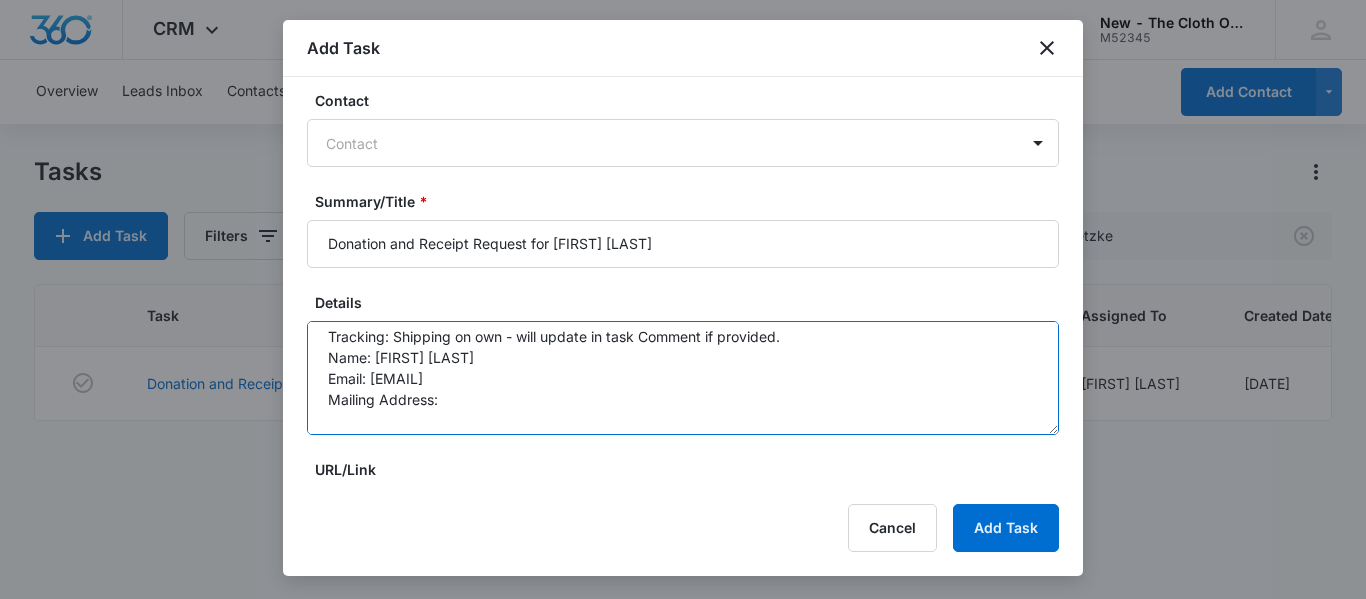 paste on "[NUMBER] [STREET]" 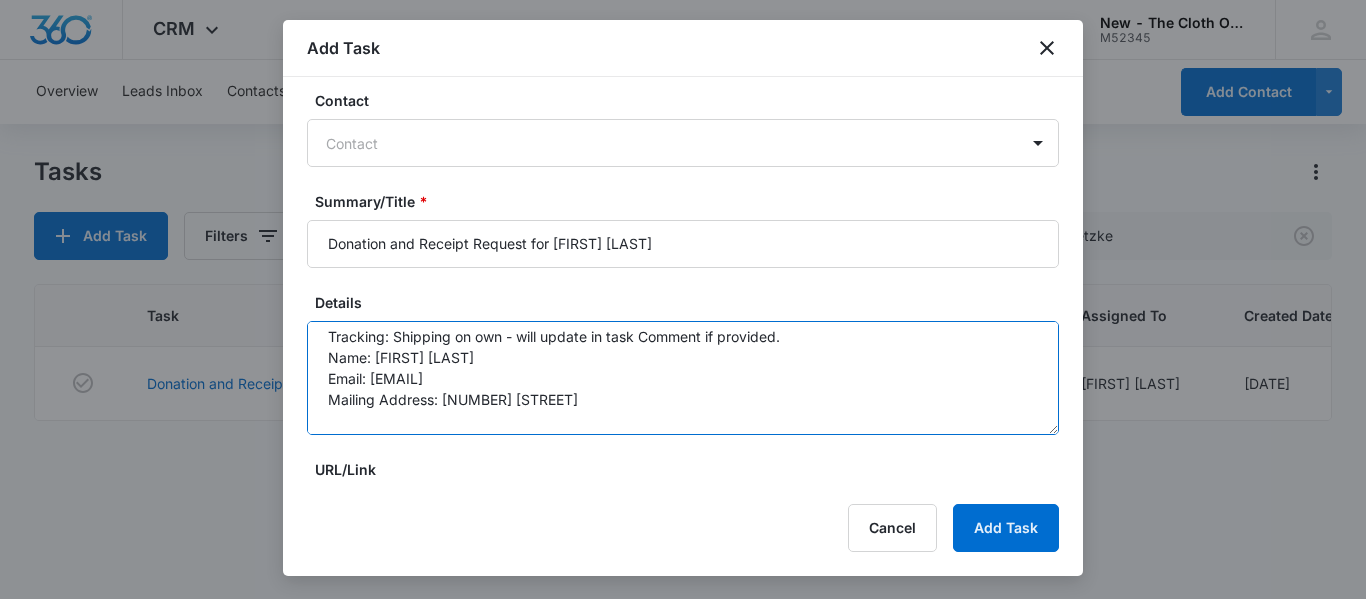 click on "You will be receiving a donation from the following family.  Please be sure to request a donation receipt upon receiving.
https://goo.gl/forms/IqEIO6EgCzrNw05J3
Tracking: Shipping on own - will update in task Comment if provided.
Name: [FIRST] [LAST]
Email: [EMAIL]
Mailing Address: [NUMBER] [STREET]
**We ask that you add email and mailing address (if available) into the donation receipt request just in case it is needed**
Addtl info provided by donor that may be helpful to advocate:" at bounding box center [683, 378] 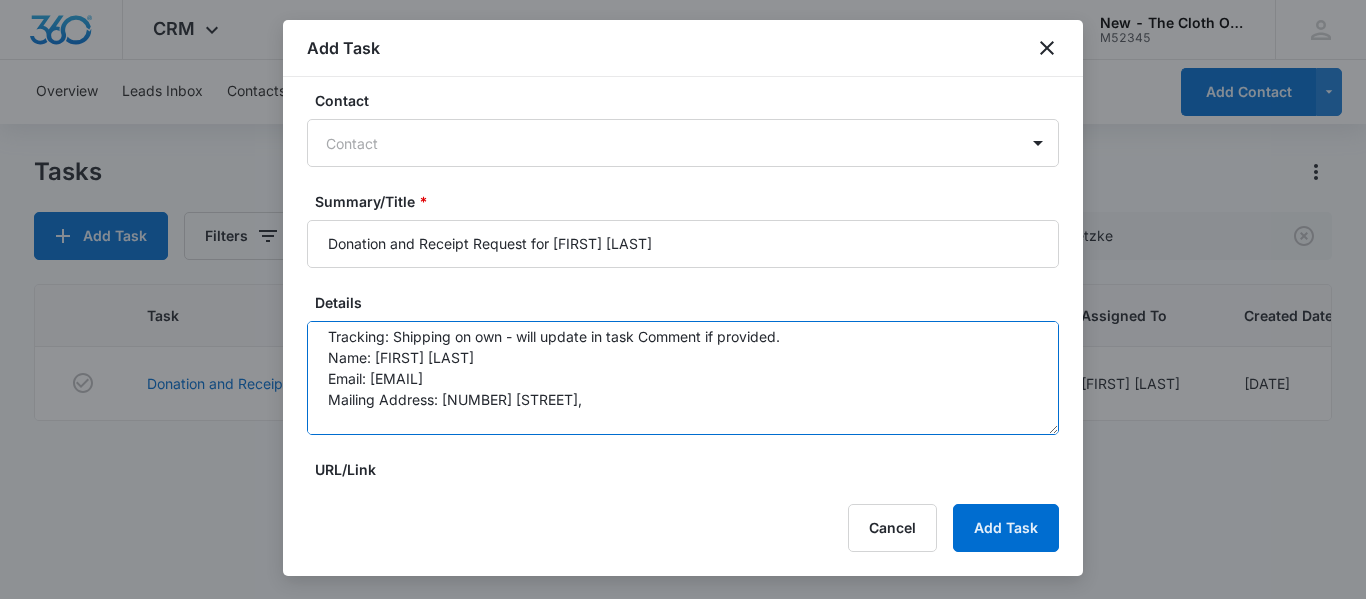 paste on "McConnells" 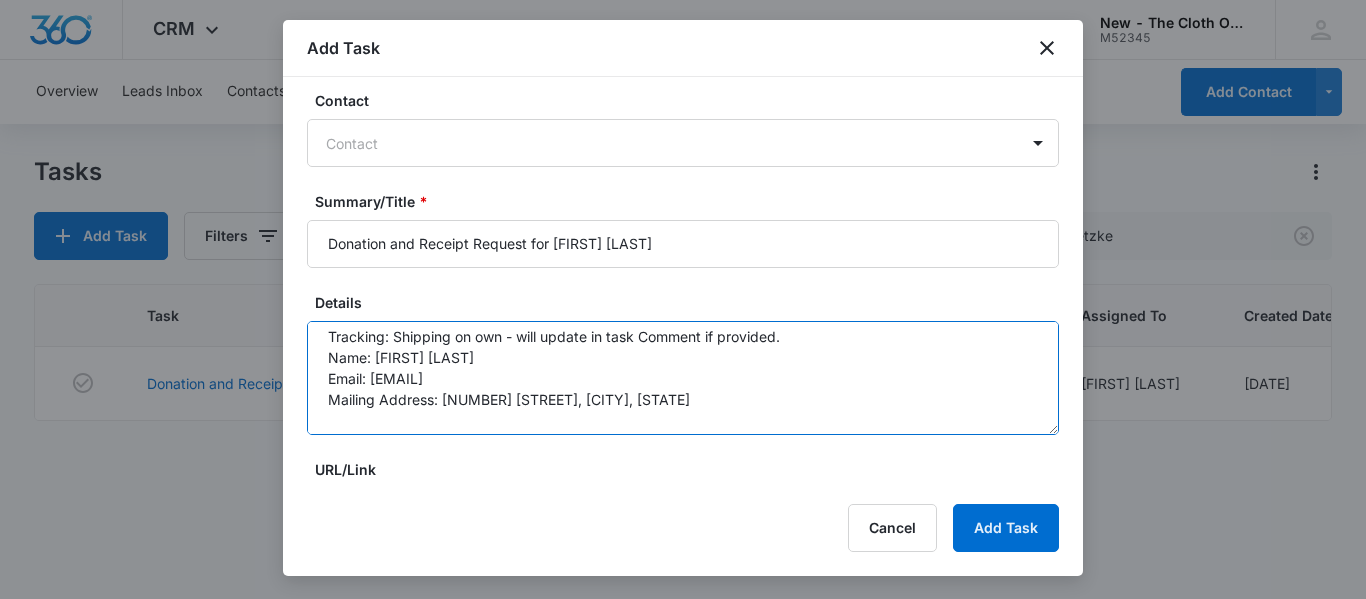 paste on "29726" 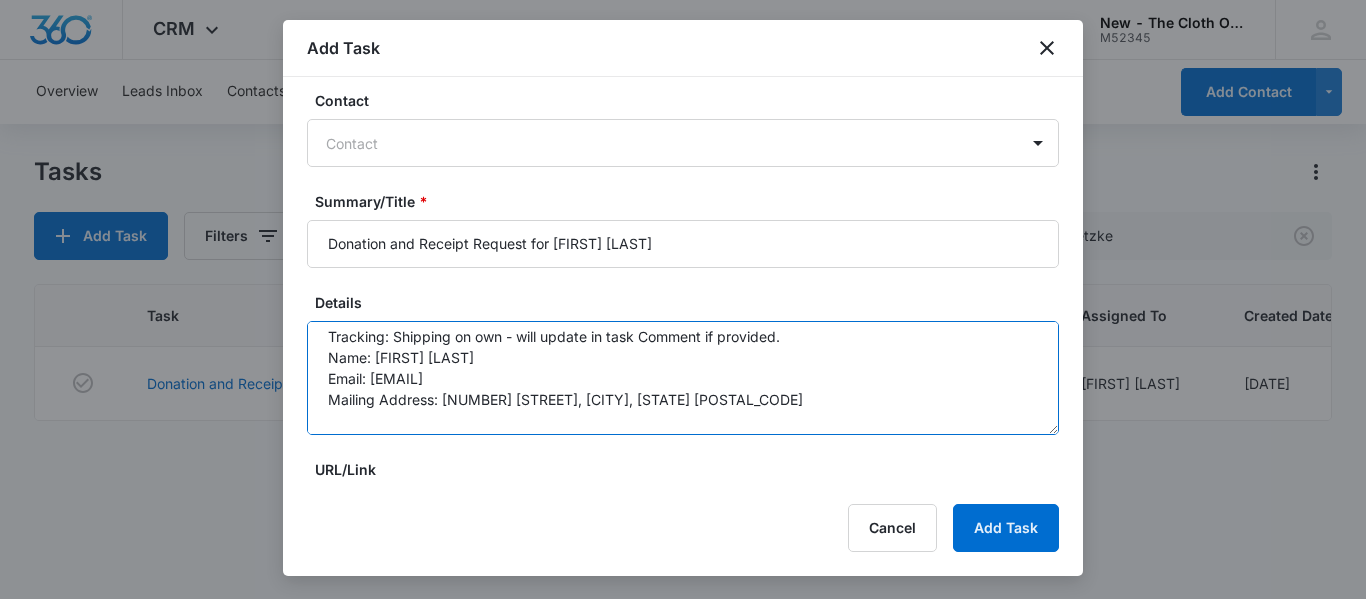 scroll, scrollTop: 210, scrollLeft: 0, axis: vertical 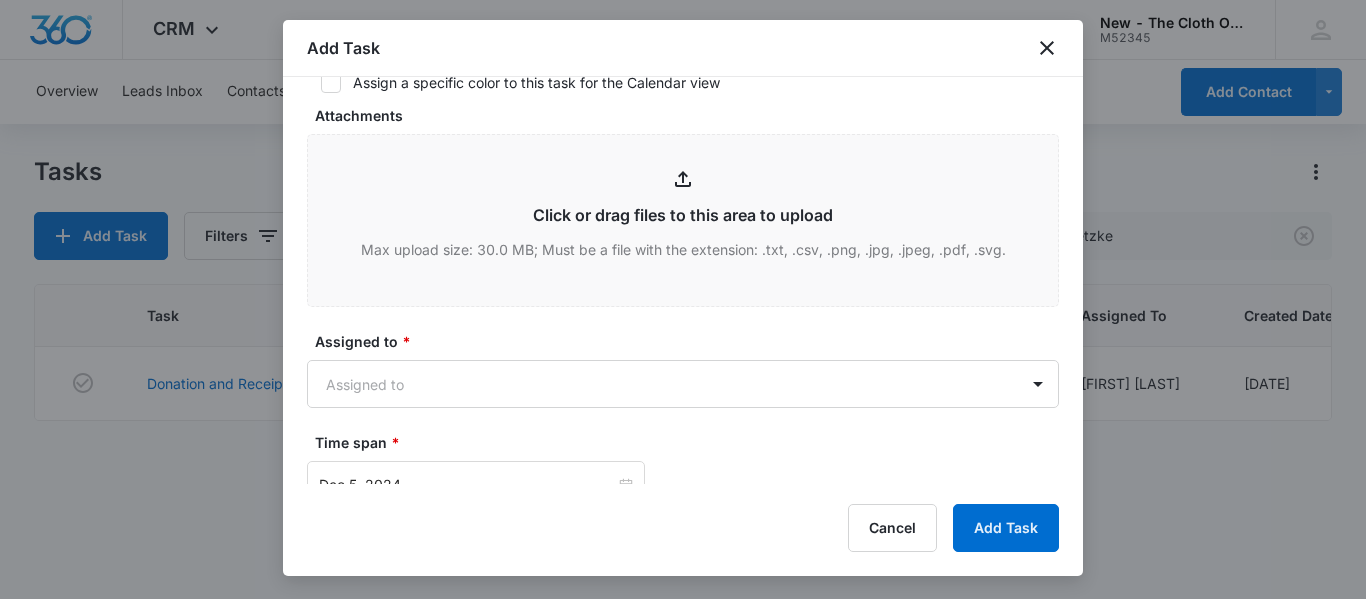 type on "You will be receiving a donation from the following family.  Please be sure to request a donation receipt upon receiving.
https://goo.gl/forms/IqEIO6EgCzrNw05J3
Tracking: Shipping on own - will update in task Comment if provided.
Name: [FIRST] [LAST]
Email: [EMAIL]
Mailing Address: [NUMBER] [STREET], [CITY], [STATE] [POSTAL_CODE]
**We ask that you add email and mailing address (if available) into the donation receipt request just in case it is needed**
Addtl info provided by donor that may be helpful to advocate:" 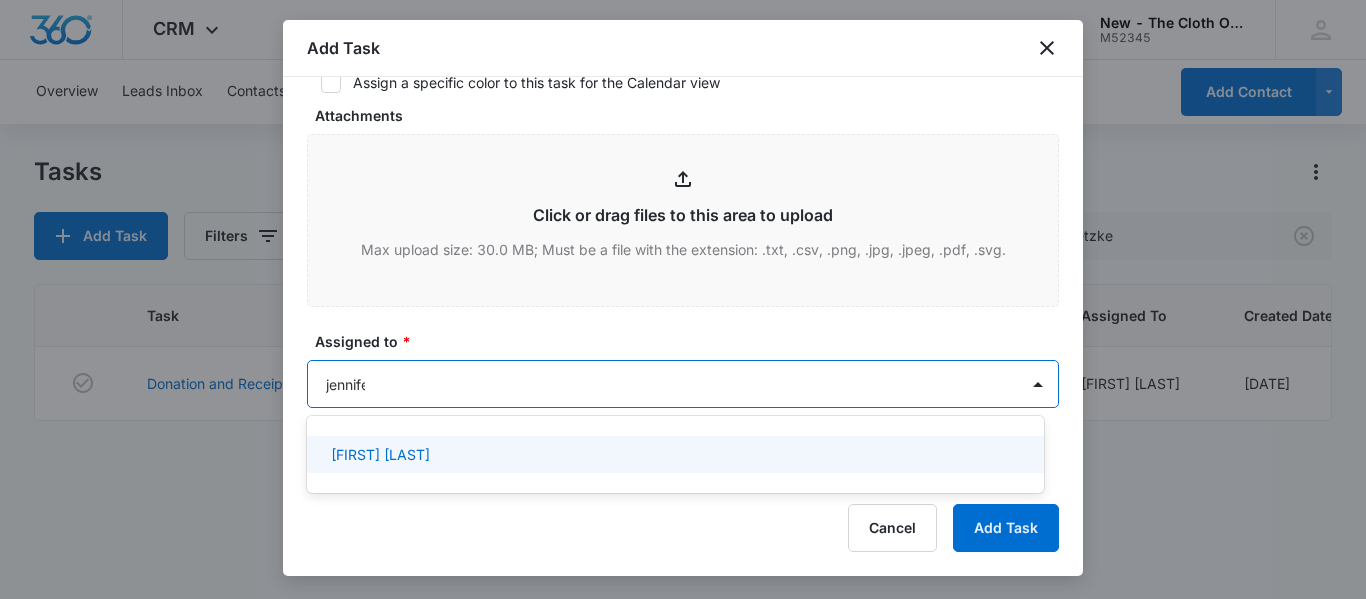 type on "[FIRST]" 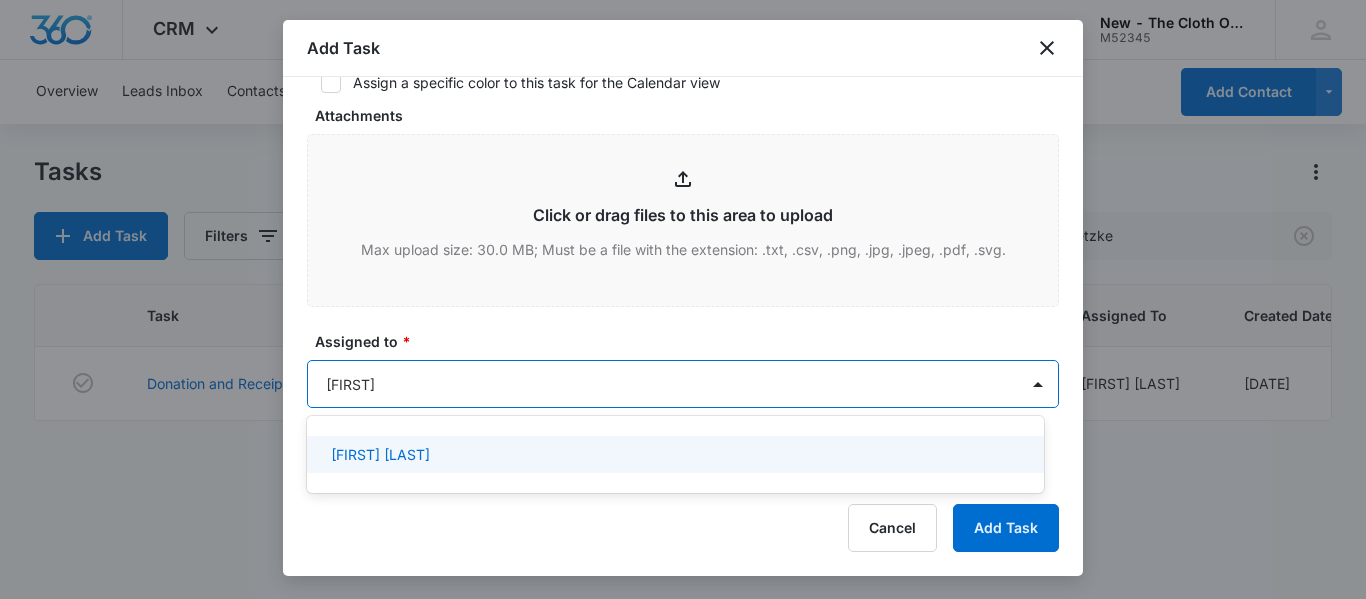 click on "[FIRST] [LAST]" at bounding box center (673, 454) 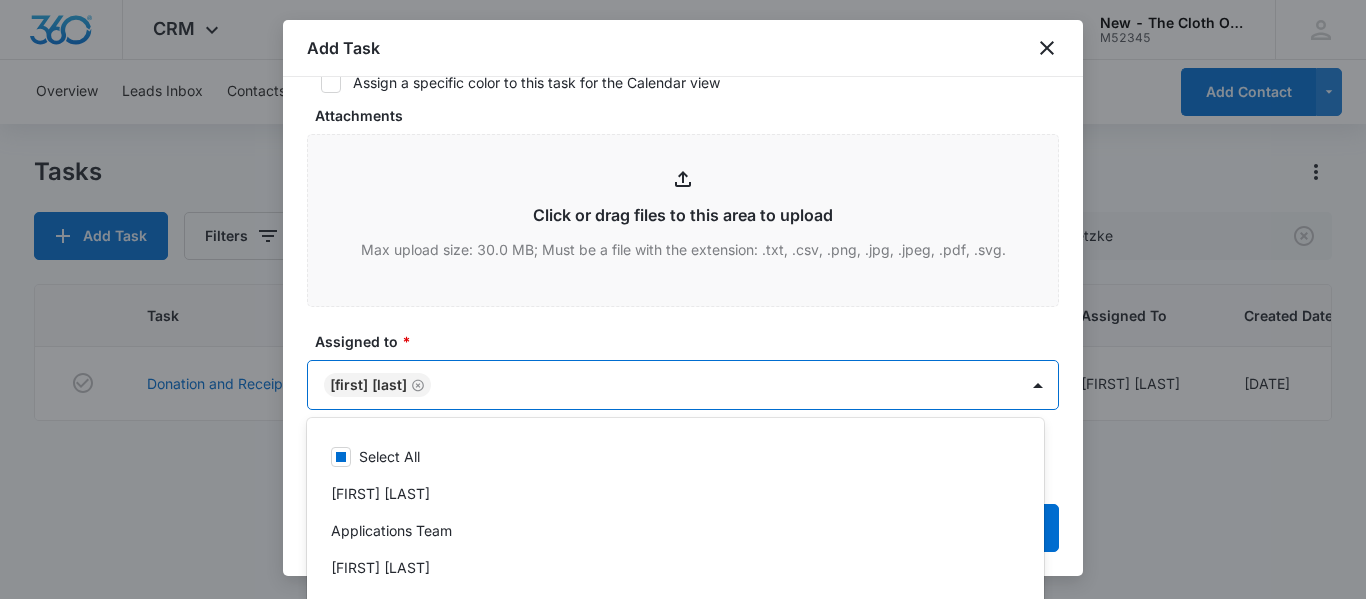 click on "Assigned to *" at bounding box center (691, 341) 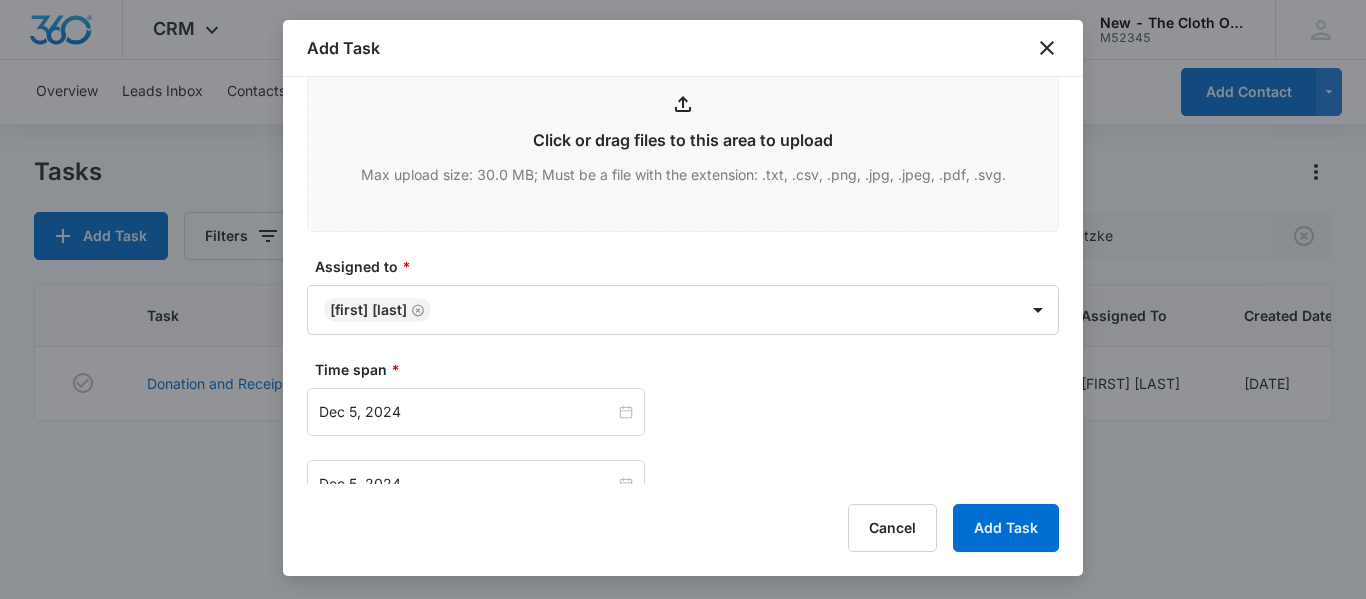 scroll, scrollTop: 1116, scrollLeft: 0, axis: vertical 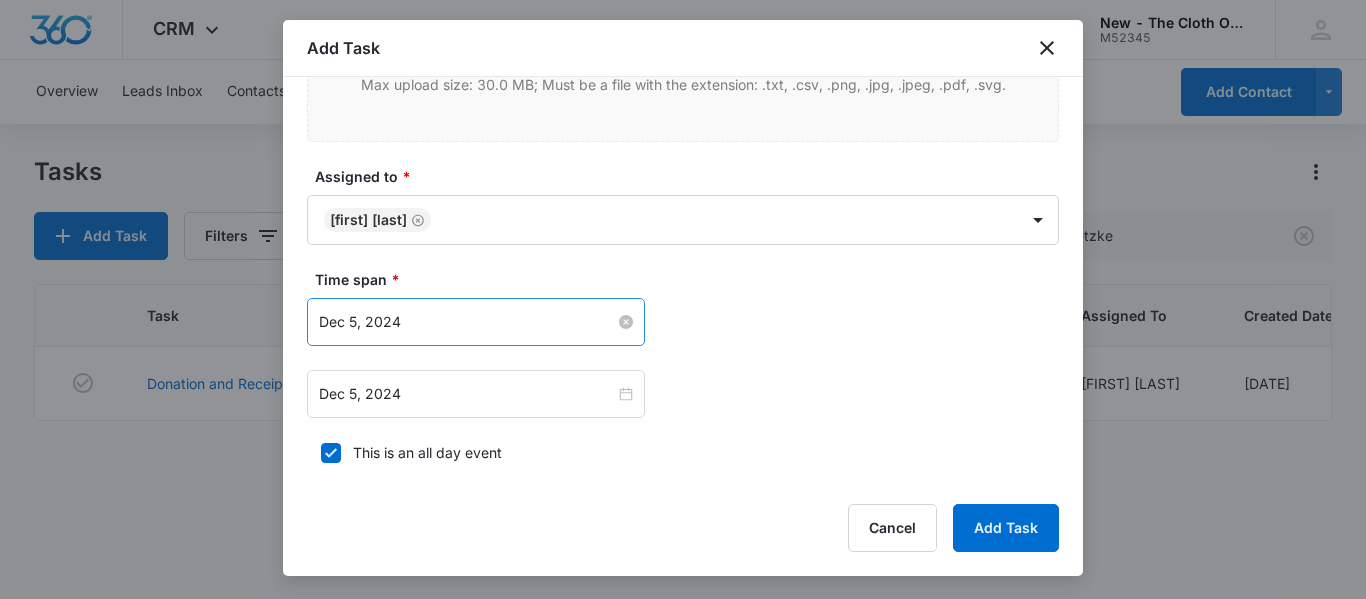 click on "Dec 5, 2024" at bounding box center (467, 322) 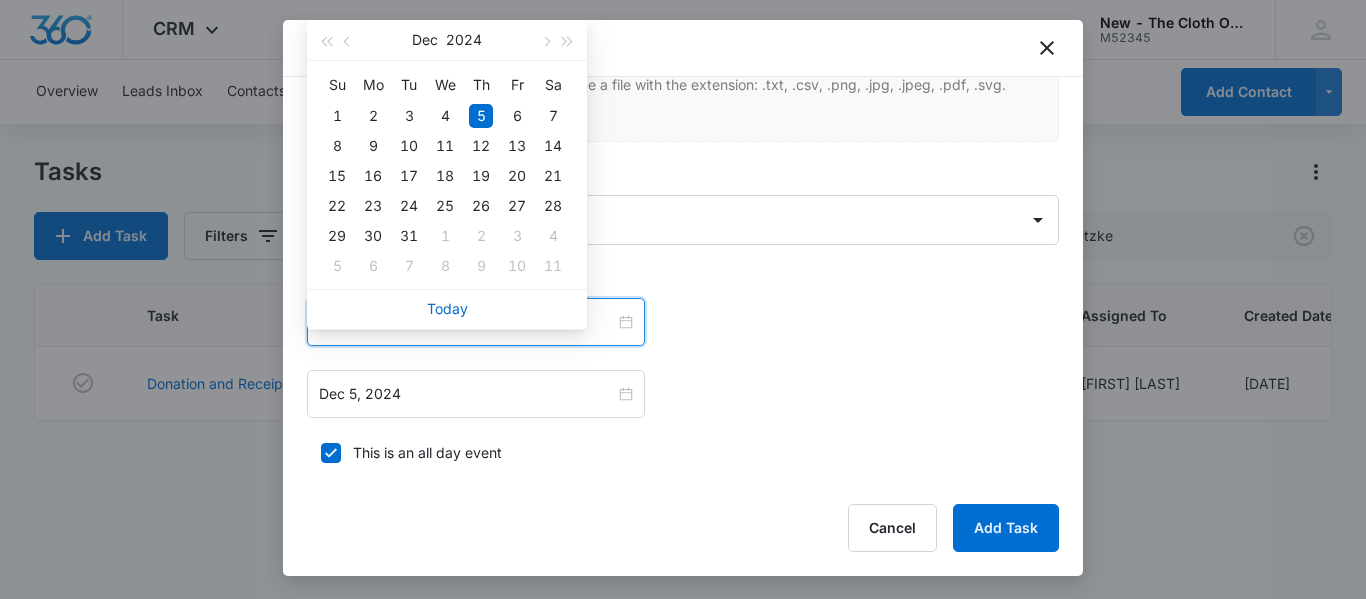 click on "Today" at bounding box center [447, 309] 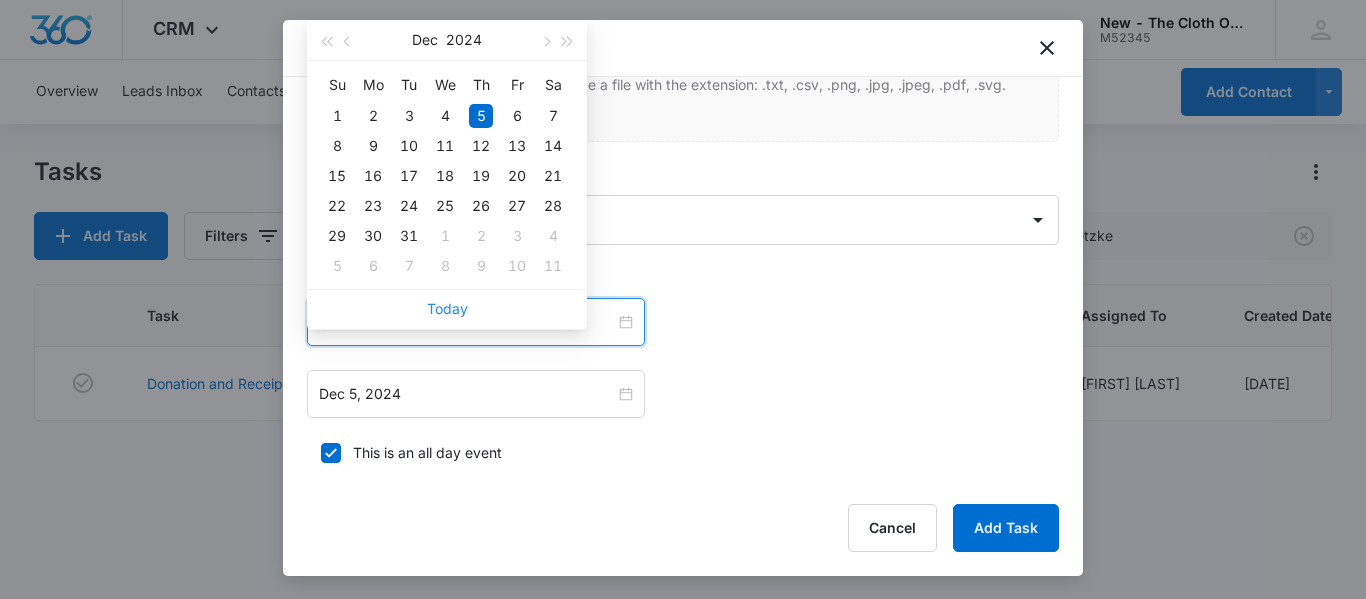 click on "Today" at bounding box center [447, 308] 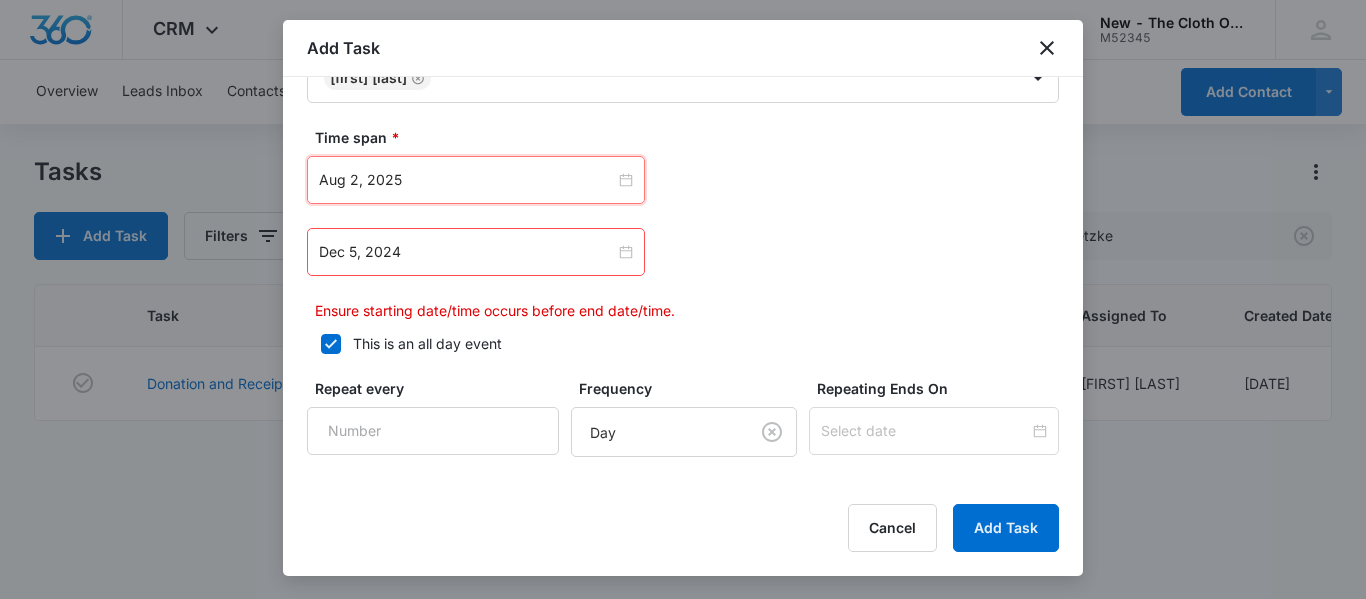 scroll, scrollTop: 1259, scrollLeft: 0, axis: vertical 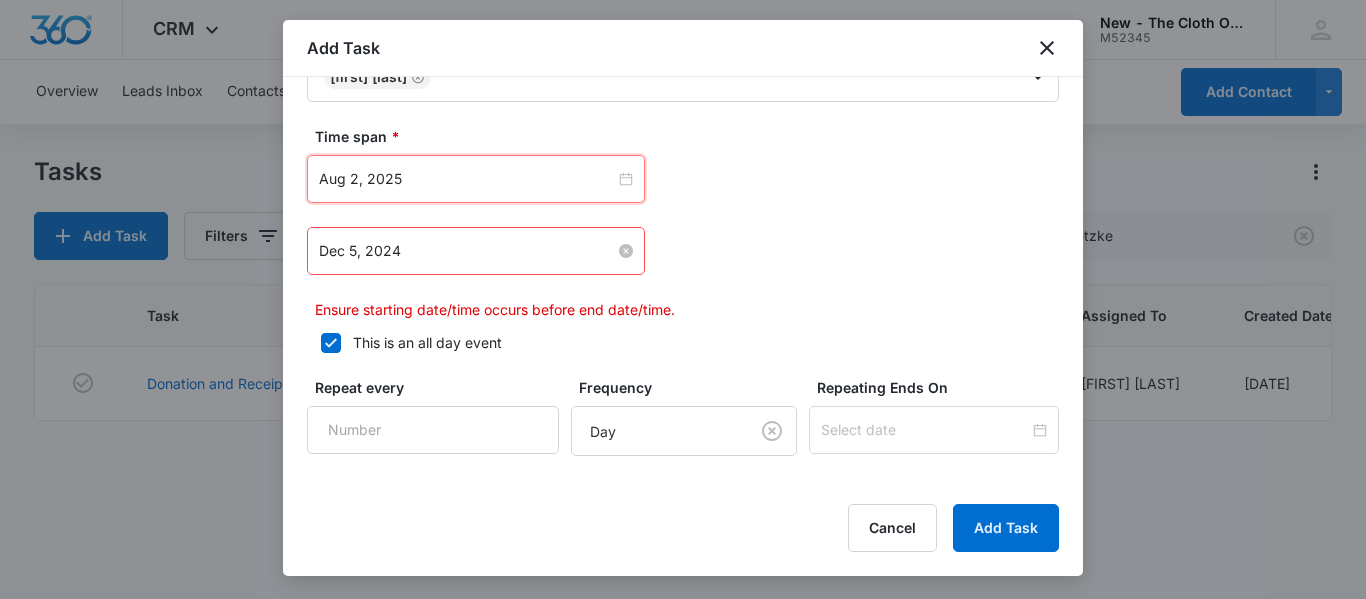 click on "Dec 5, 2024" at bounding box center [467, 251] 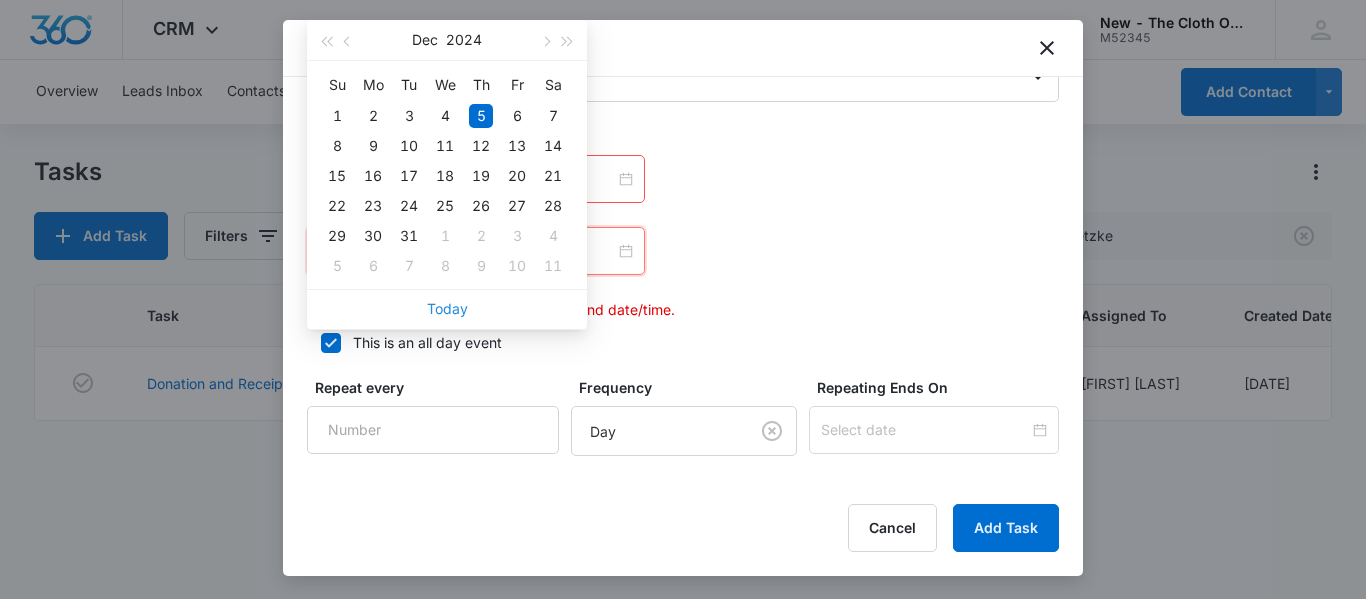 click on "Today" at bounding box center [447, 308] 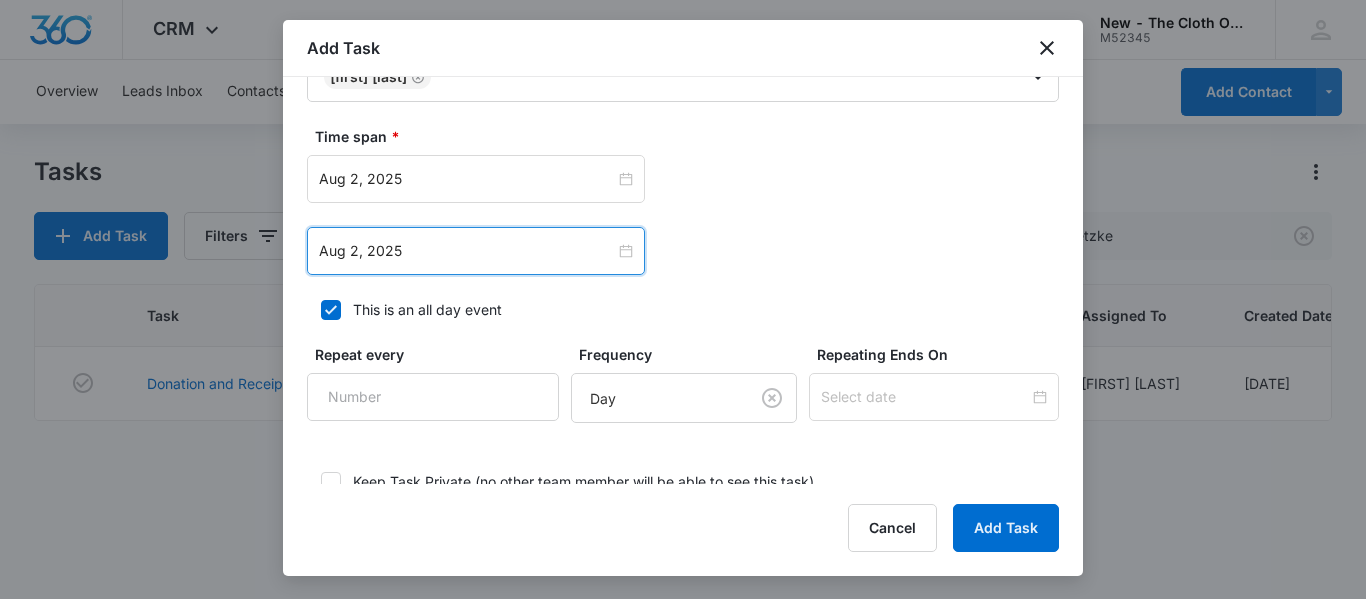 click on "This is an all day event" at bounding box center (427, 309) 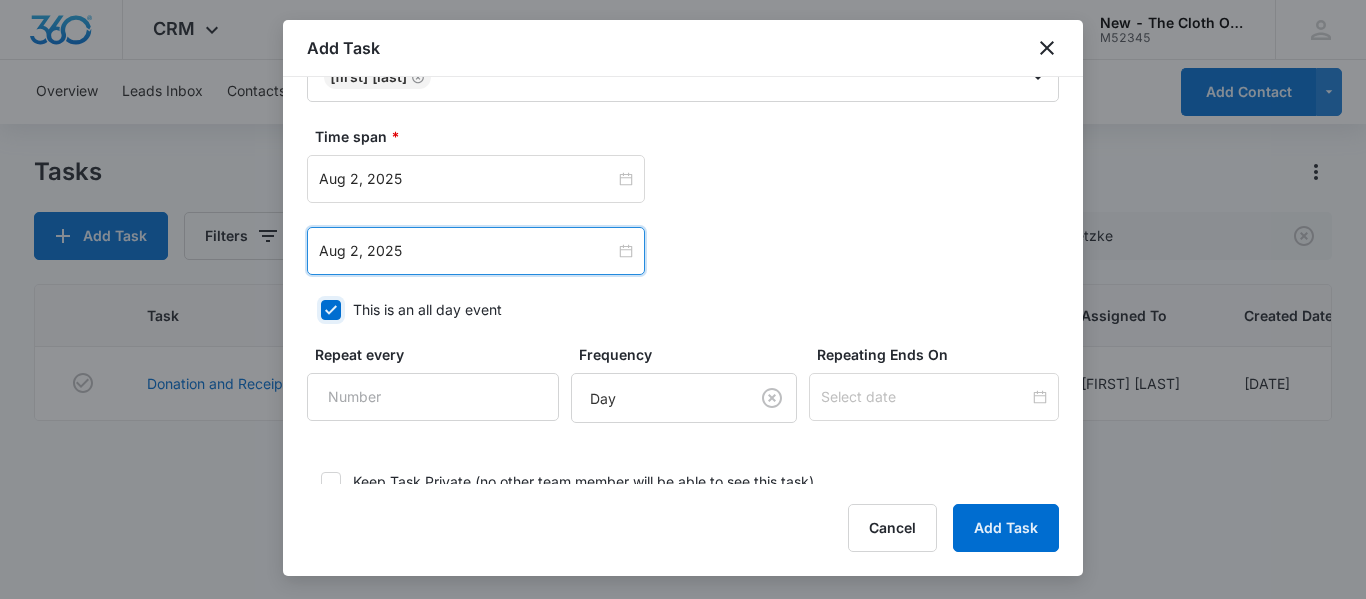 click on "This is an all day event" at bounding box center [314, 310] 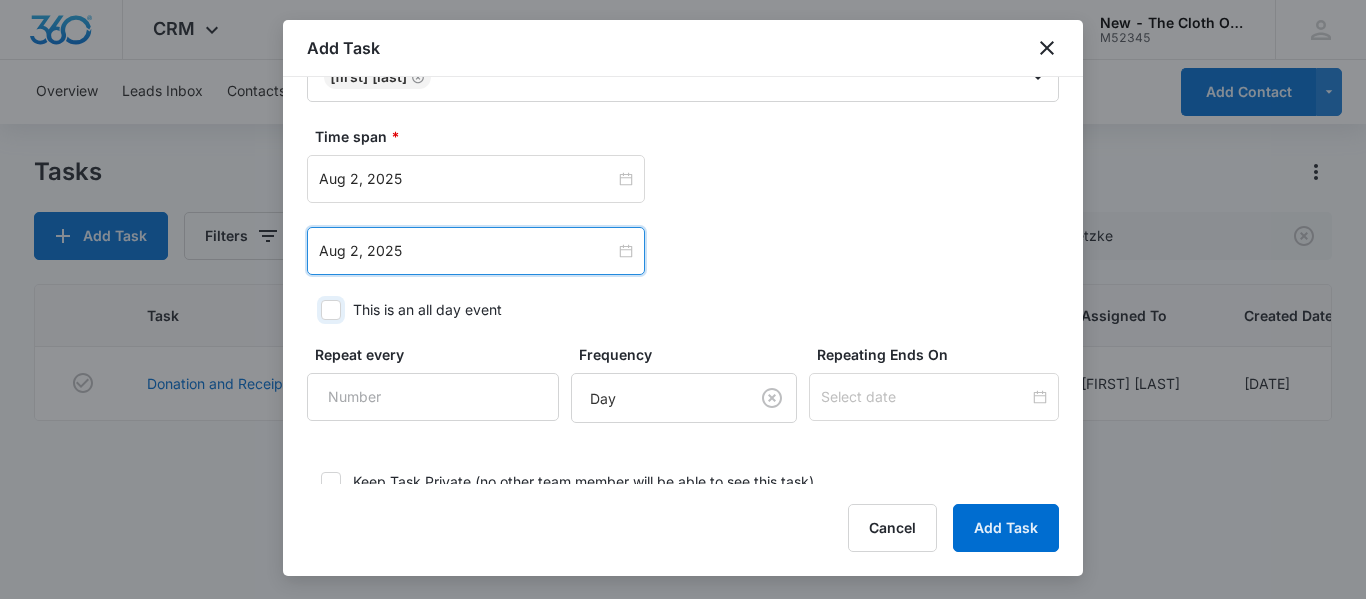checkbox on "false" 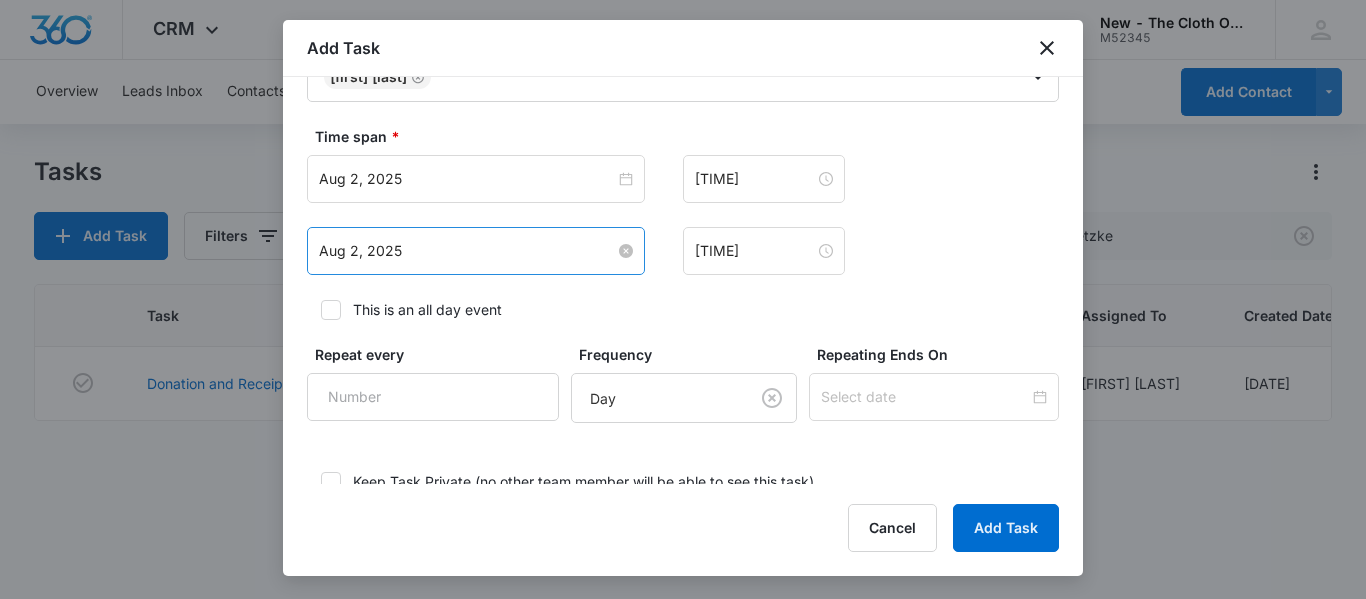 click on "Aug 2, 2025" at bounding box center (467, 251) 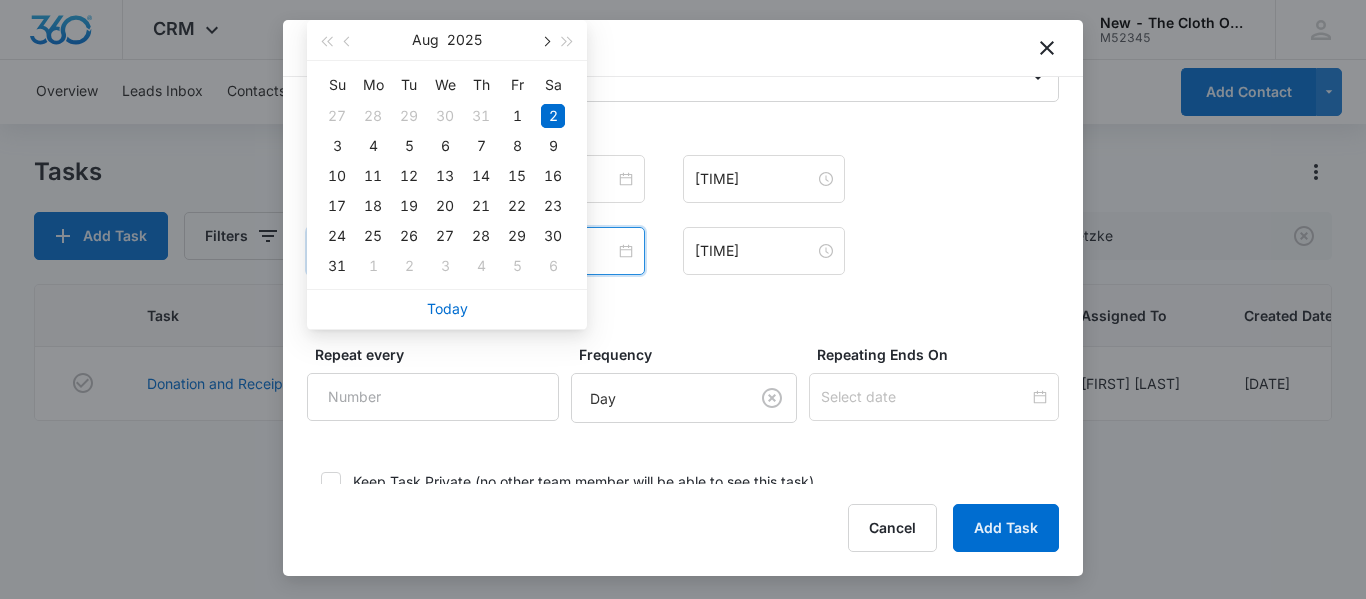click at bounding box center [545, 40] 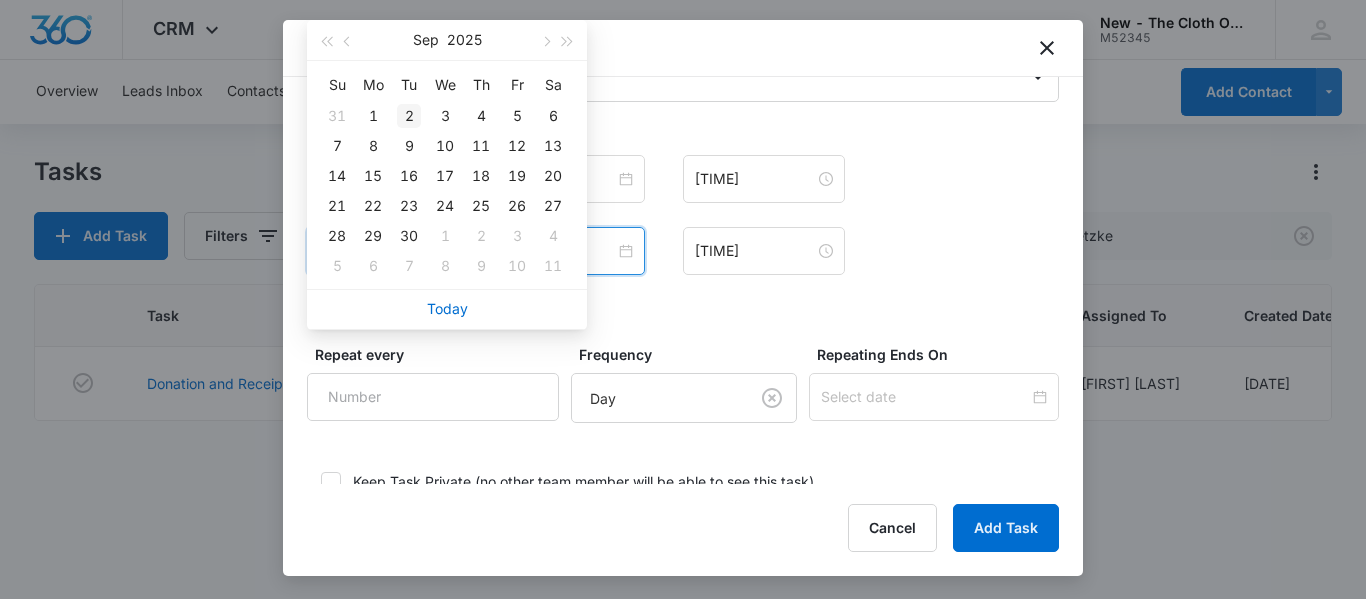 click on "2" at bounding box center [409, 116] 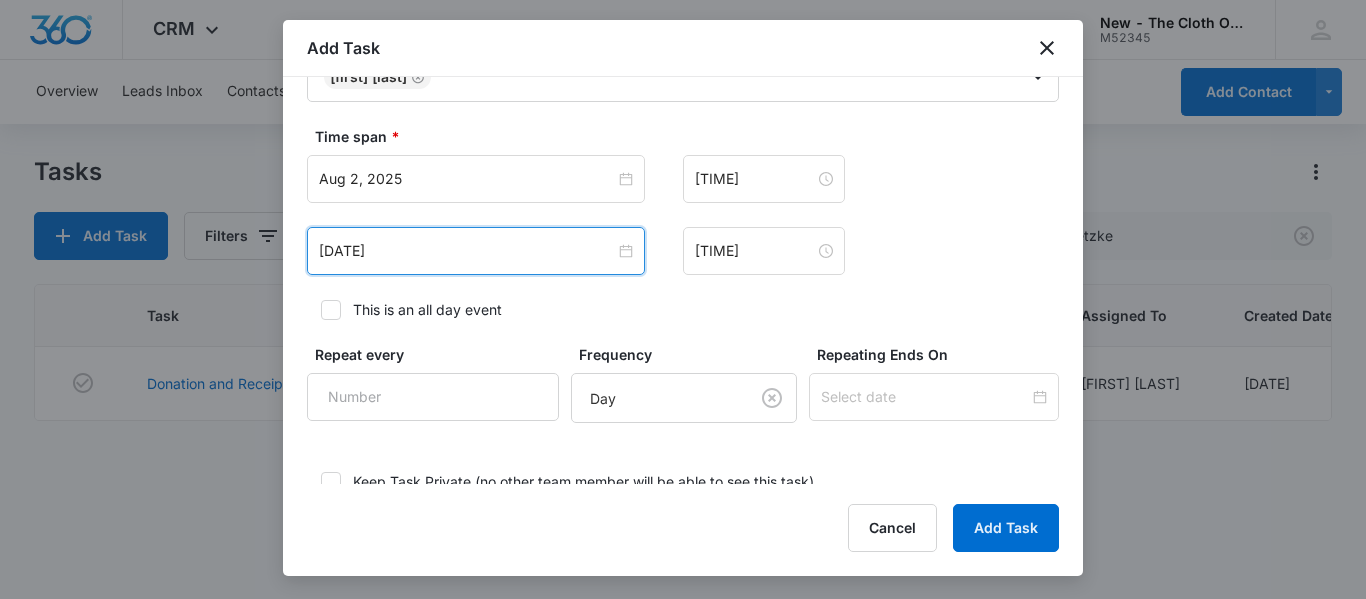 click 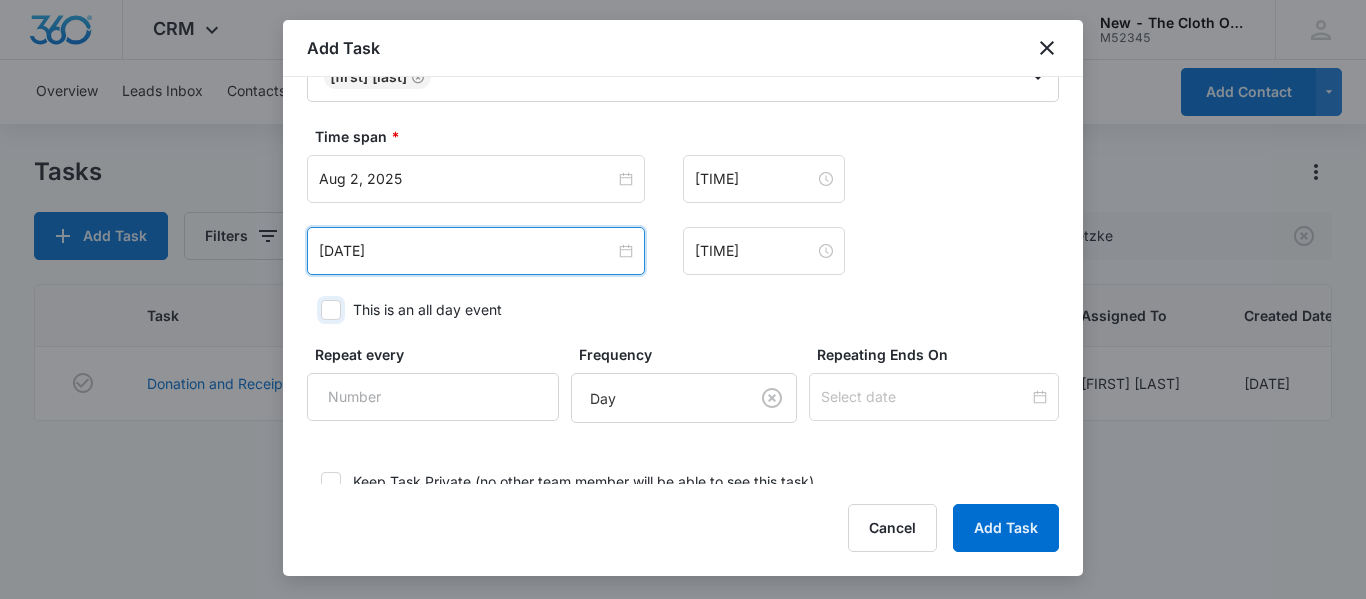 click on "This is an all day event" at bounding box center (314, 310) 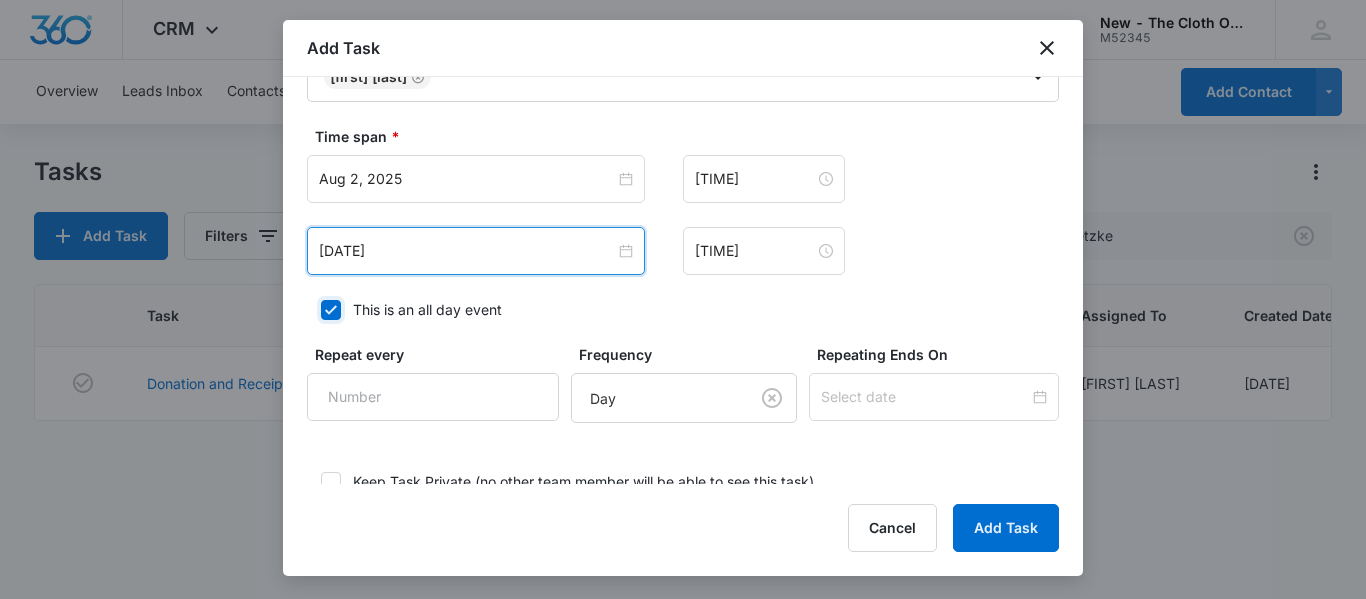 checkbox on "true" 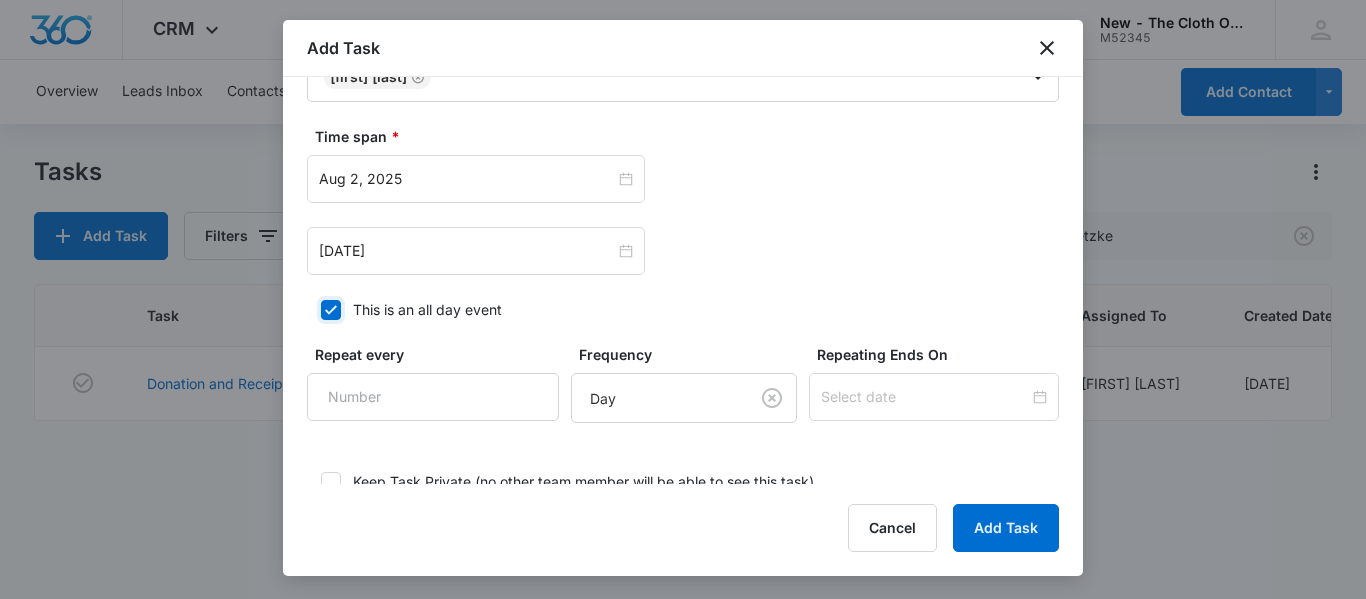 scroll, scrollTop: 1392, scrollLeft: 0, axis: vertical 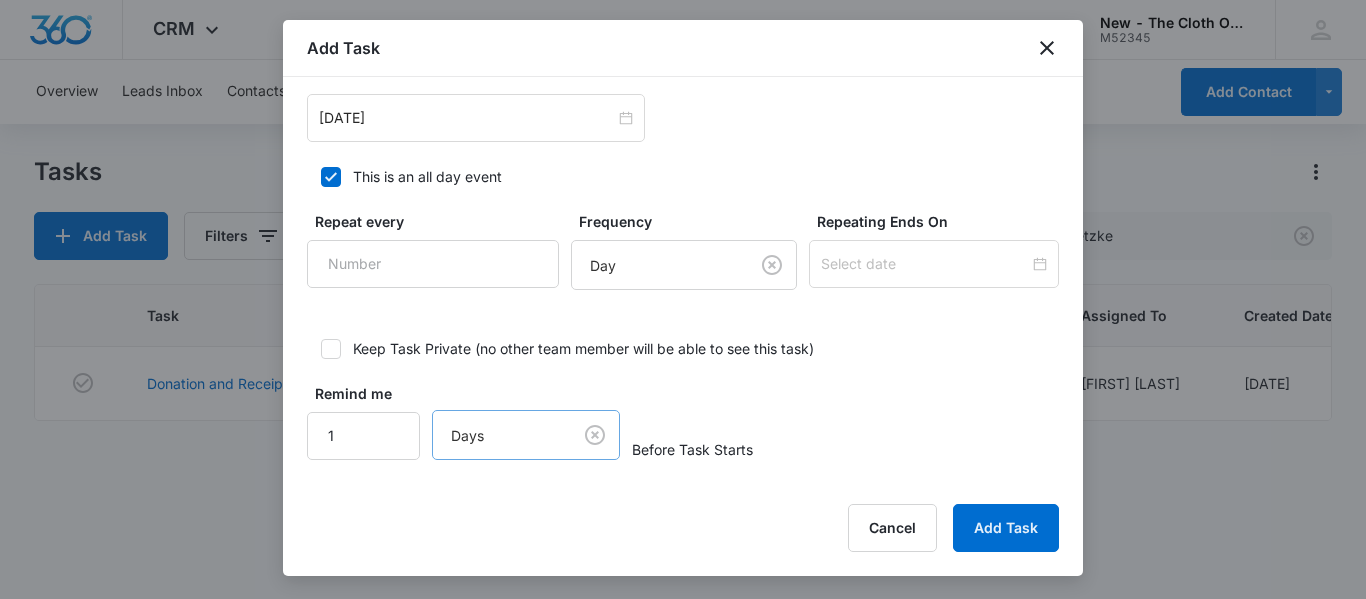 click on "CRM Apps Reputation CRM Email Social Ads Intelligence Brand Settings New - The Cloth Option M52345 Your Accounts View All SN Sarah Nay sarah.tn@theclothoption.org My Profile Notifications Support Logout Terms & Conditions   •   Privacy Policy Overview Leads Inbox Contacts Organizations History Applications Donations Tasks Calendar Lists Reports Settings Add Contact Tasks Add Task Filters retzke Task Start End Contacts Assigned By Assigned To Created Date Donation and Receipt Request for STEPHANIE RETZKE [DATE] [DATE] Sarah Nay Faye Laherty [DATE] Showing   1-1   of   1 New - The Cloth Option - CRM Tasks - Marketing 360®
Add Task Select Template Donation and Receipt Request for [NAME] Create Task Templates in  Settings Flag this task as urgent Contact Contact Summary/Title * Donation and Receipt Request for [FIRST] [LAST] Details URL/Link Link to Donations Link to Donations Begin typing to search for projects to link to this task (optional). Link to Applications Link to Applications   * *" at bounding box center (683, 299) 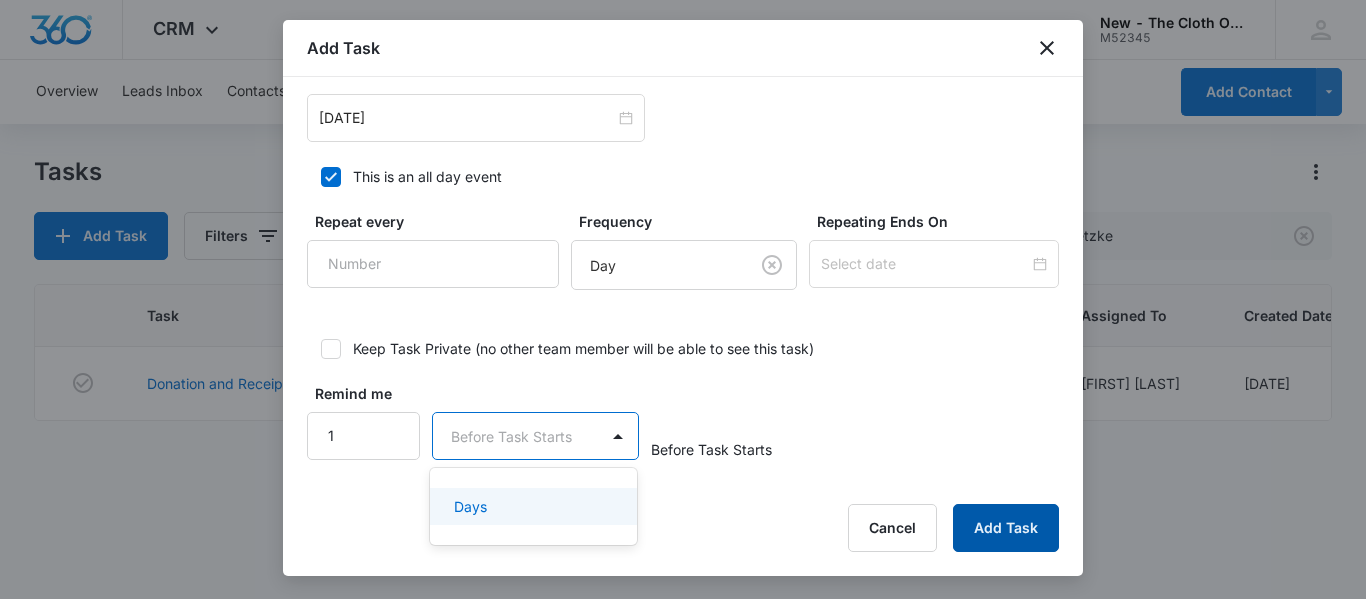 click on "Add Task" at bounding box center [1006, 528] 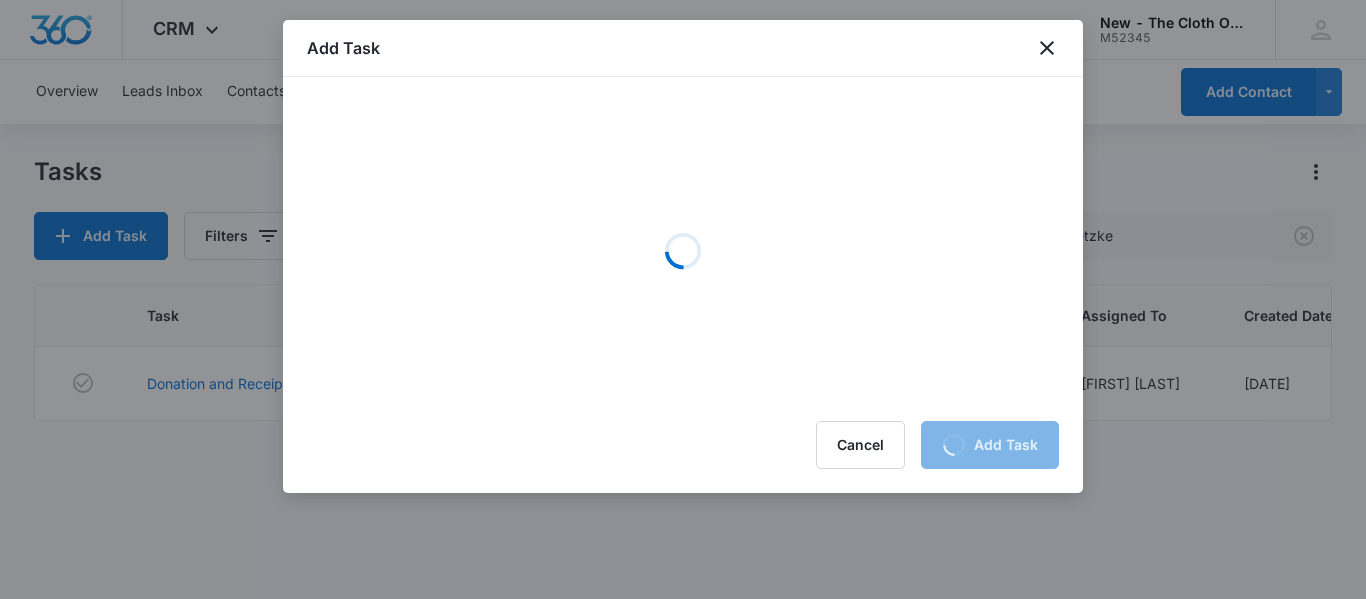 scroll, scrollTop: 0, scrollLeft: 0, axis: both 